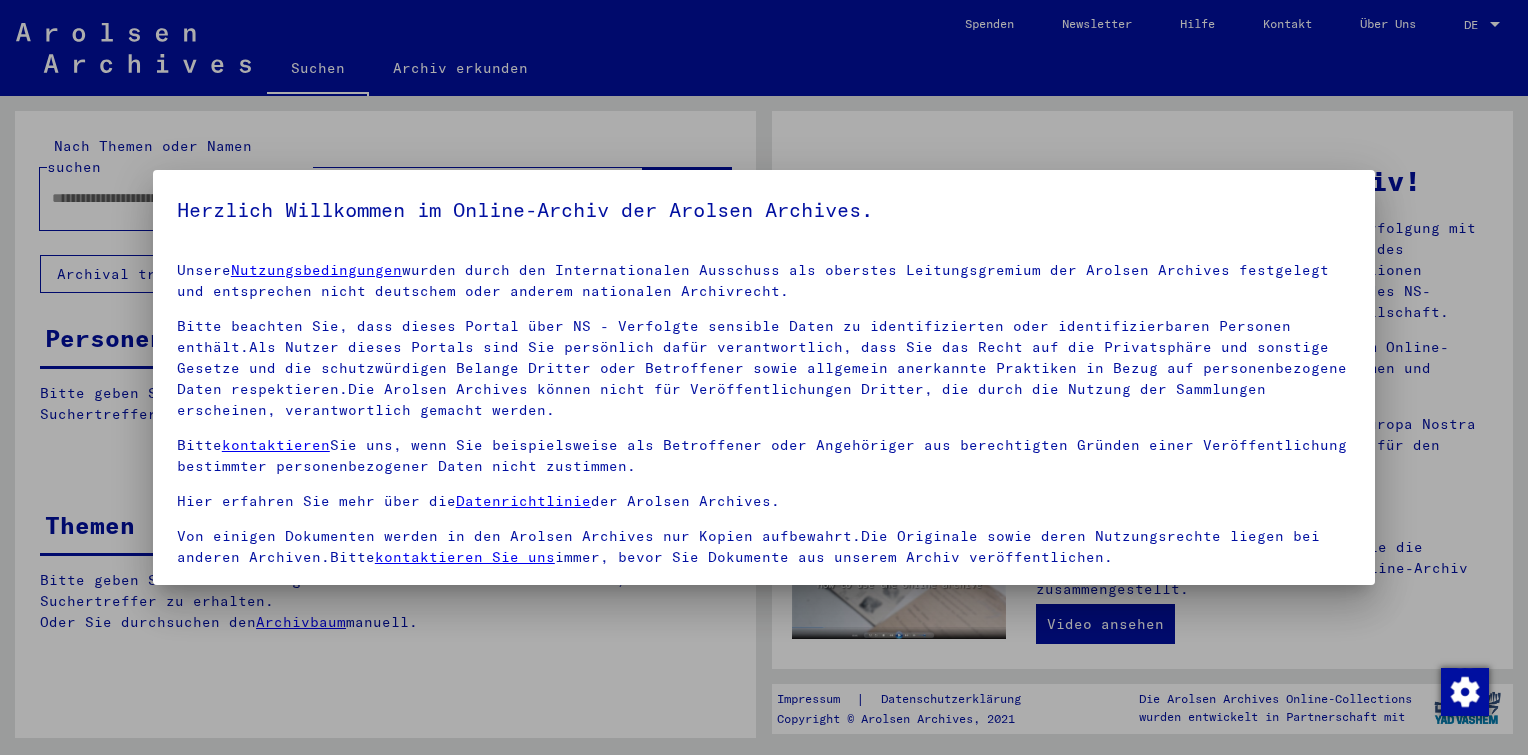 scroll, scrollTop: 0, scrollLeft: 0, axis: both 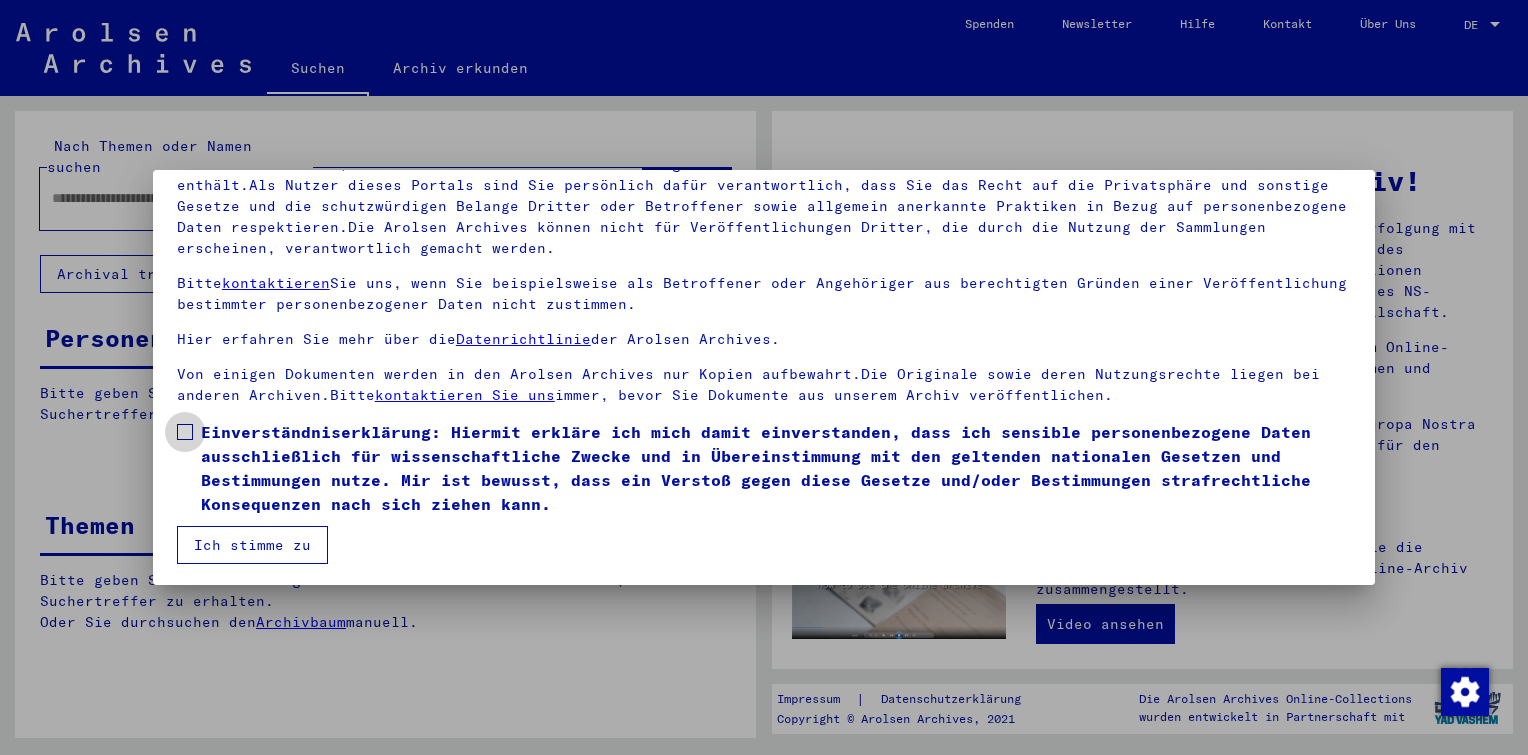 click at bounding box center (185, 432) 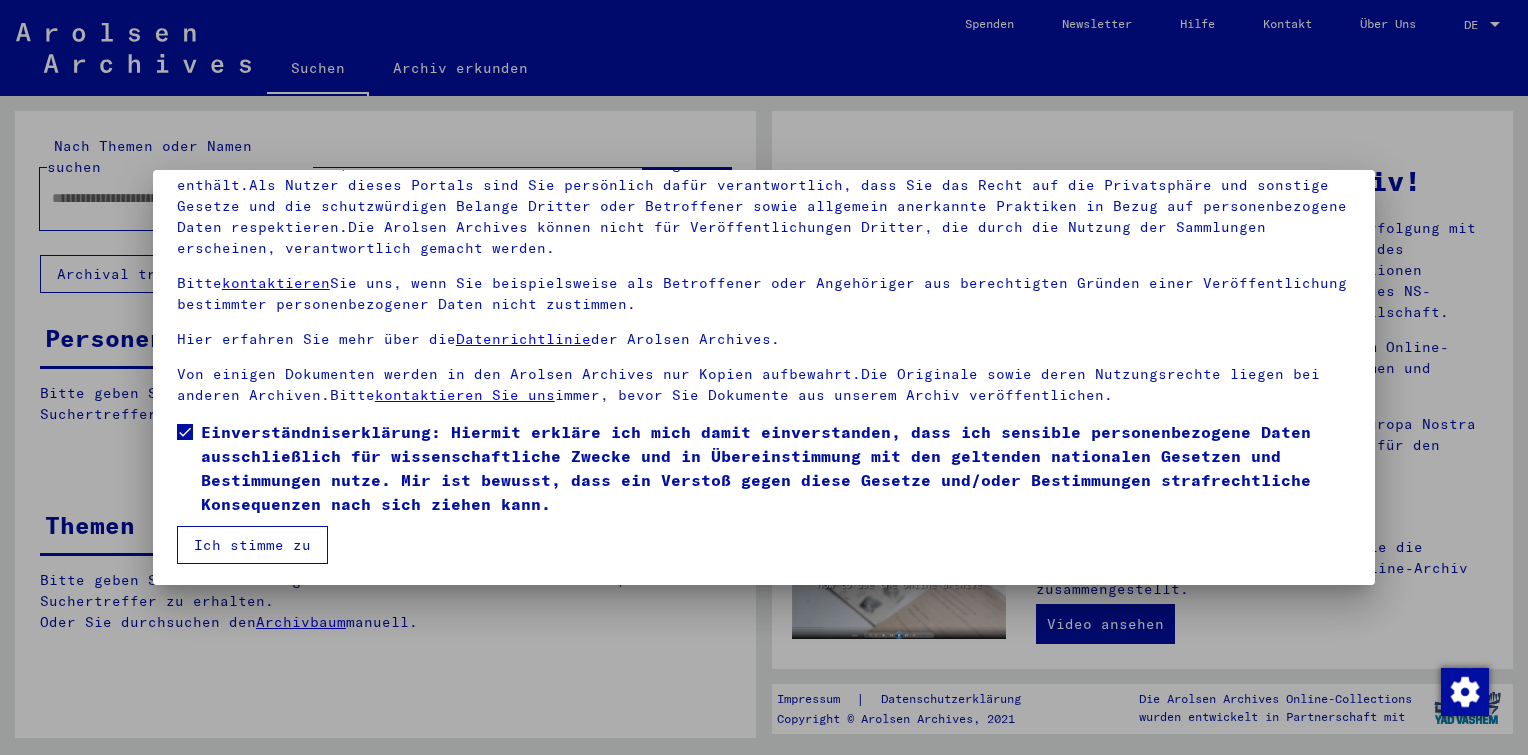 click on "Ich stimme zu" at bounding box center [252, 545] 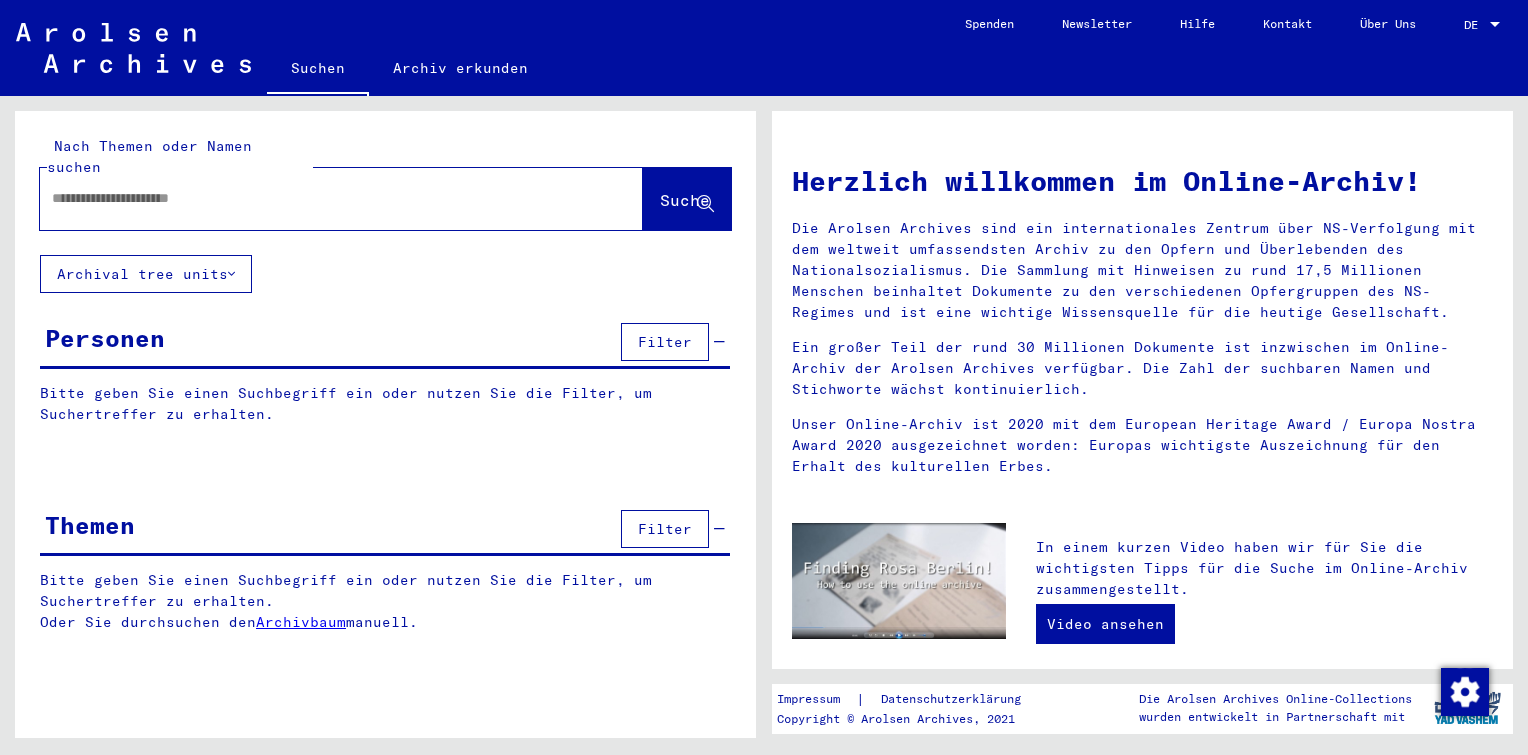 click at bounding box center (317, 198) 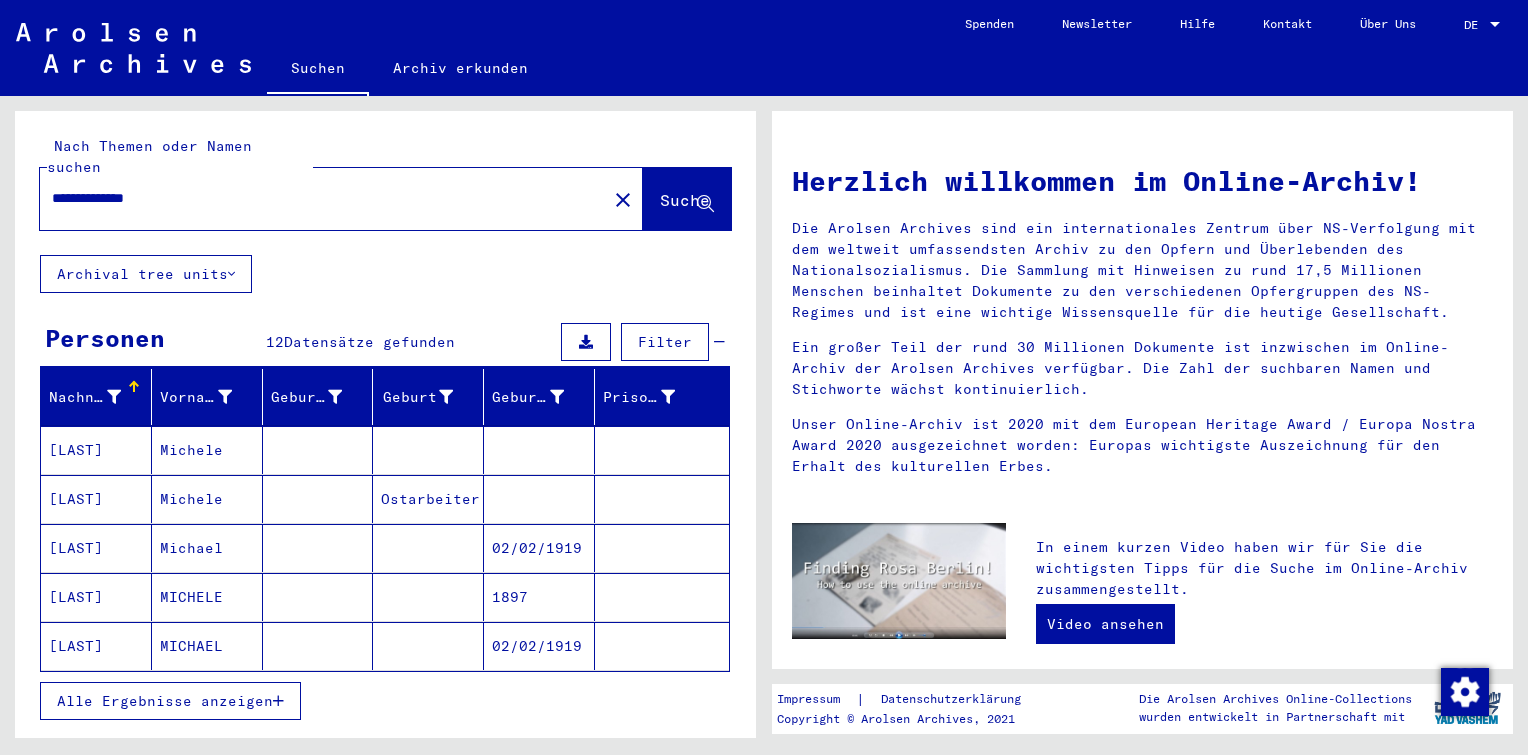 click on "Alle Ergebnisse anzeigen" at bounding box center (165, 701) 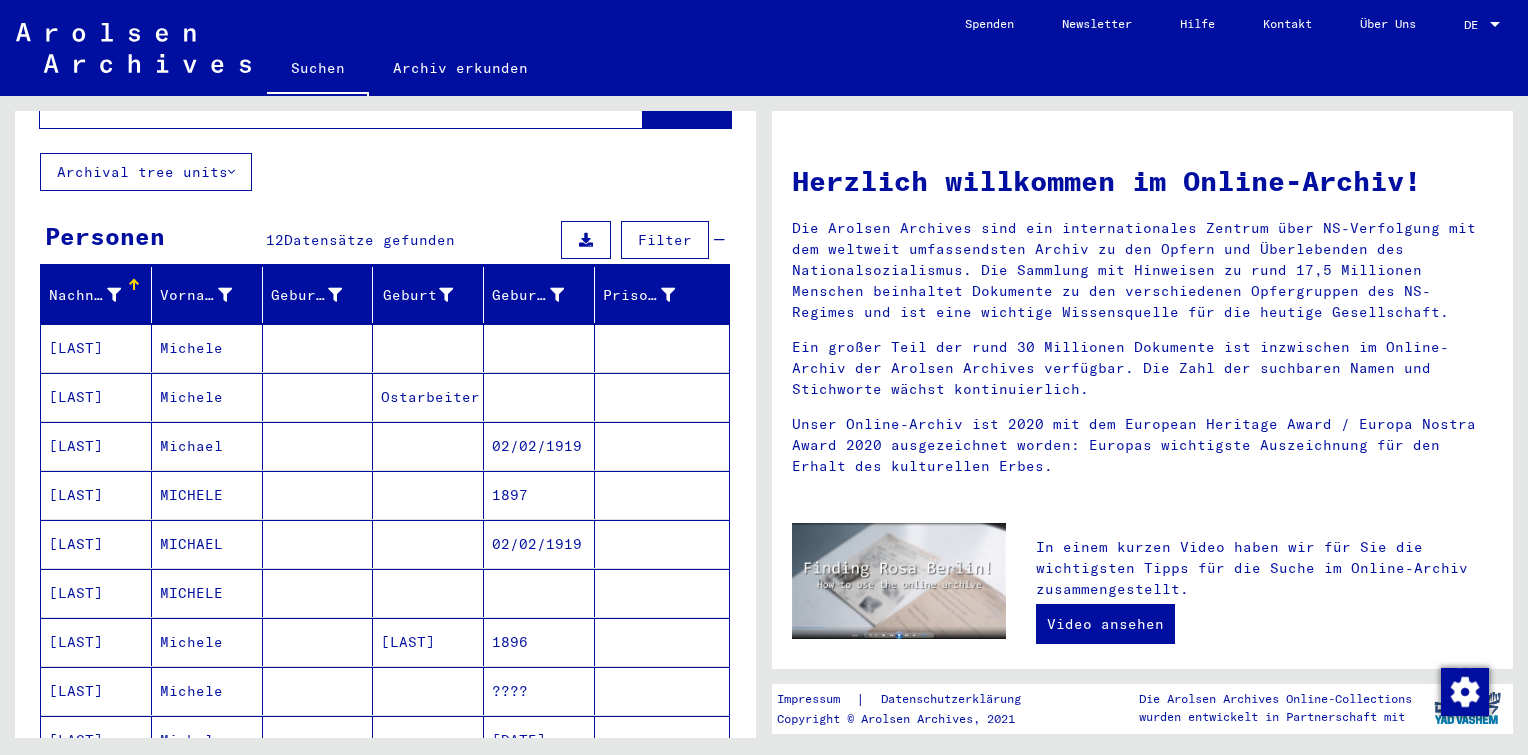 scroll, scrollTop: 0, scrollLeft: 0, axis: both 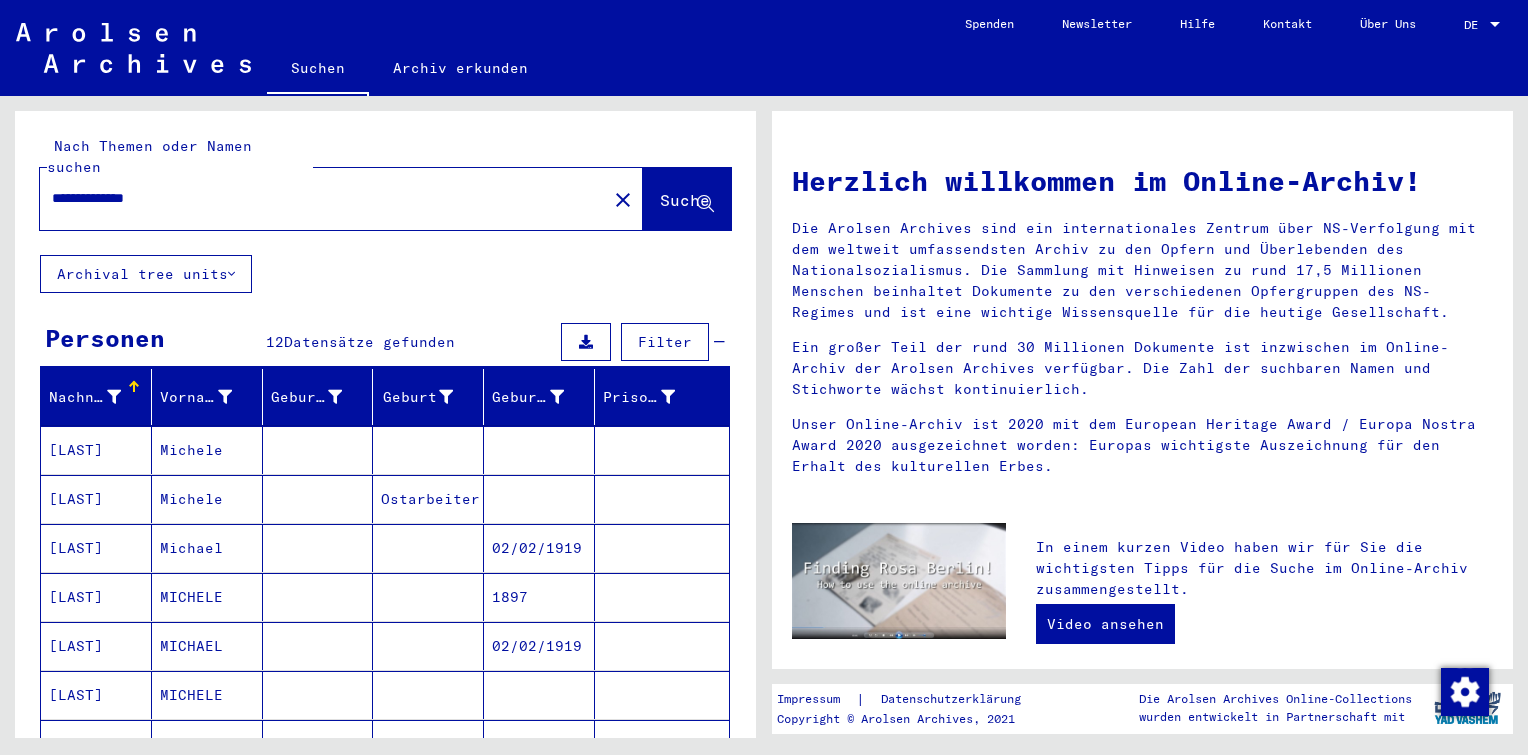click at bounding box center [318, 499] 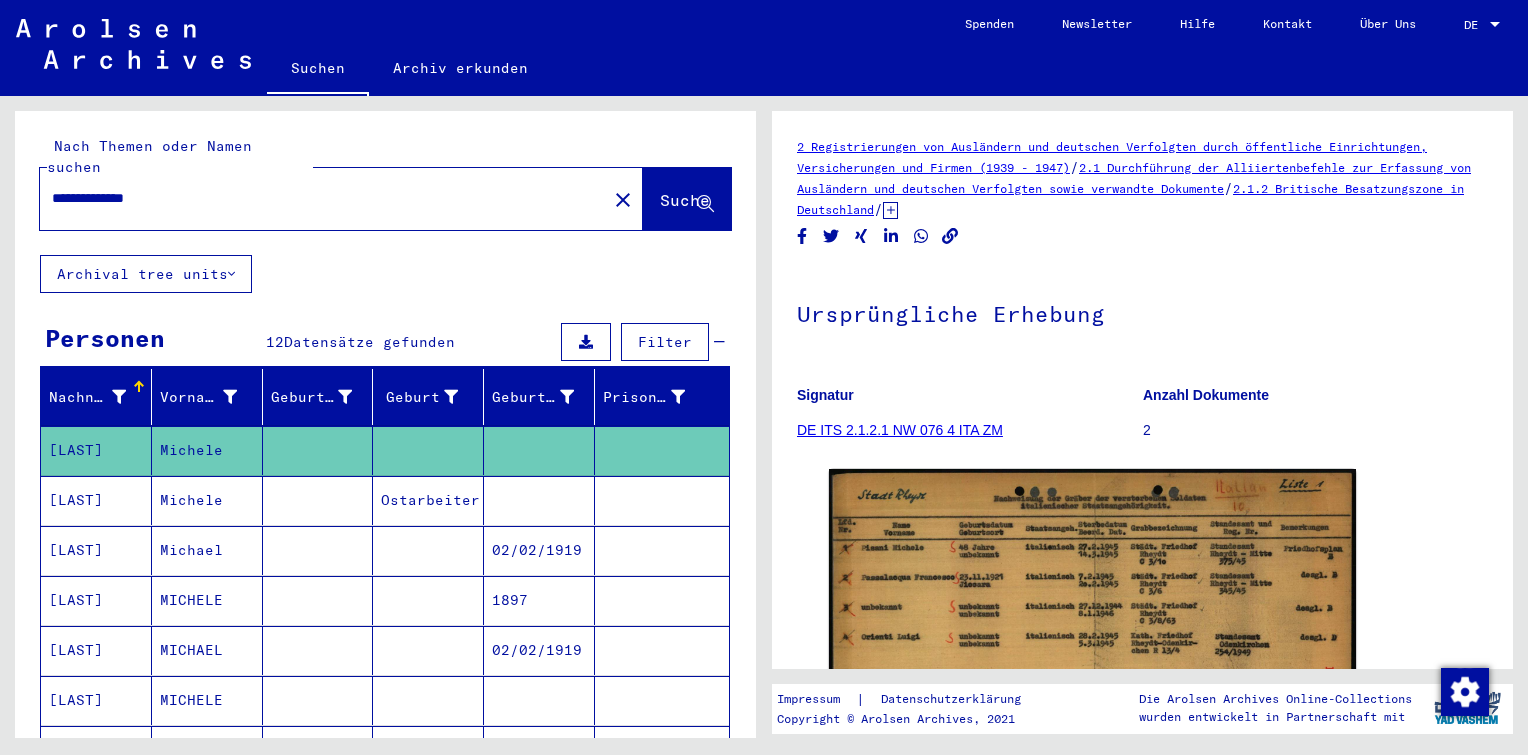 scroll, scrollTop: 272, scrollLeft: 0, axis: vertical 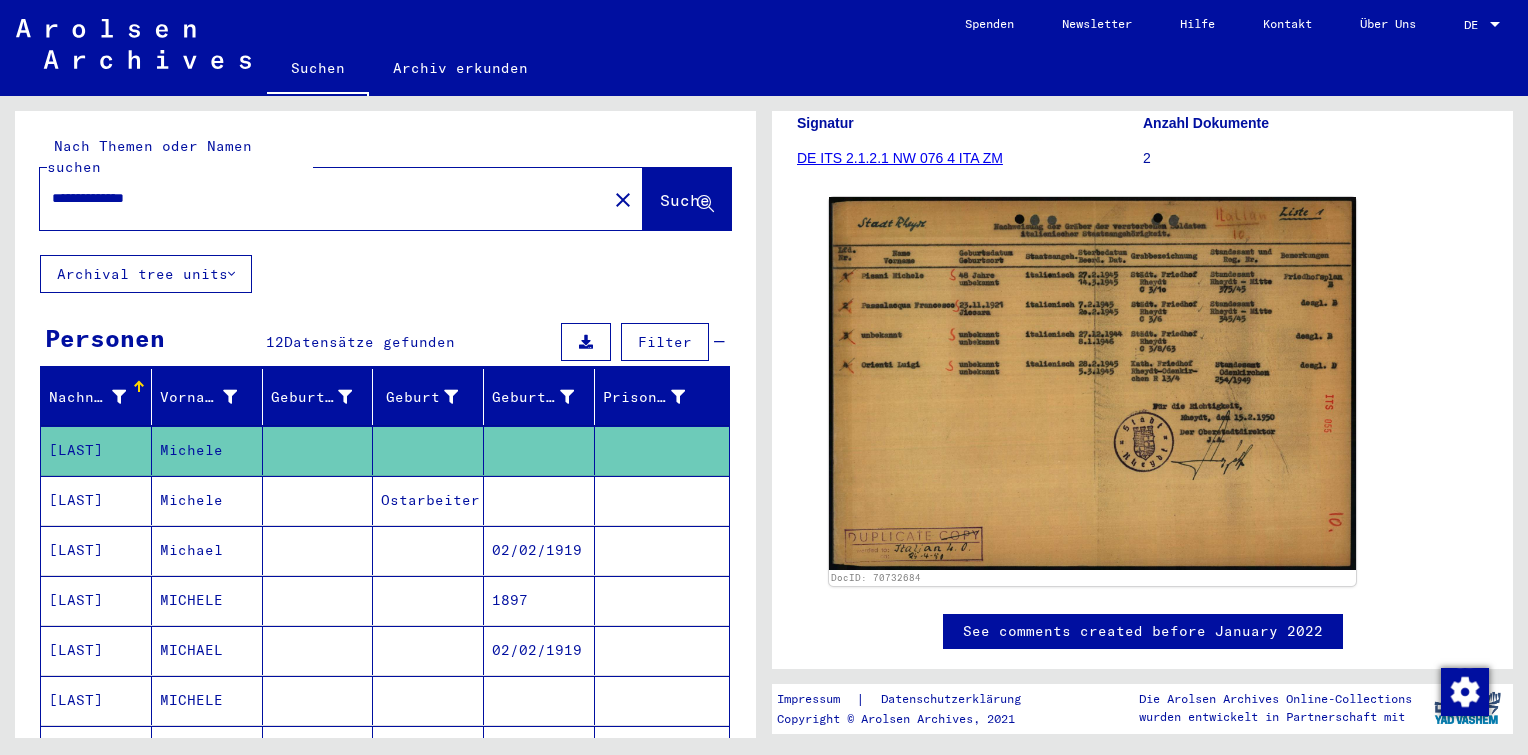 click at bounding box center [539, 550] 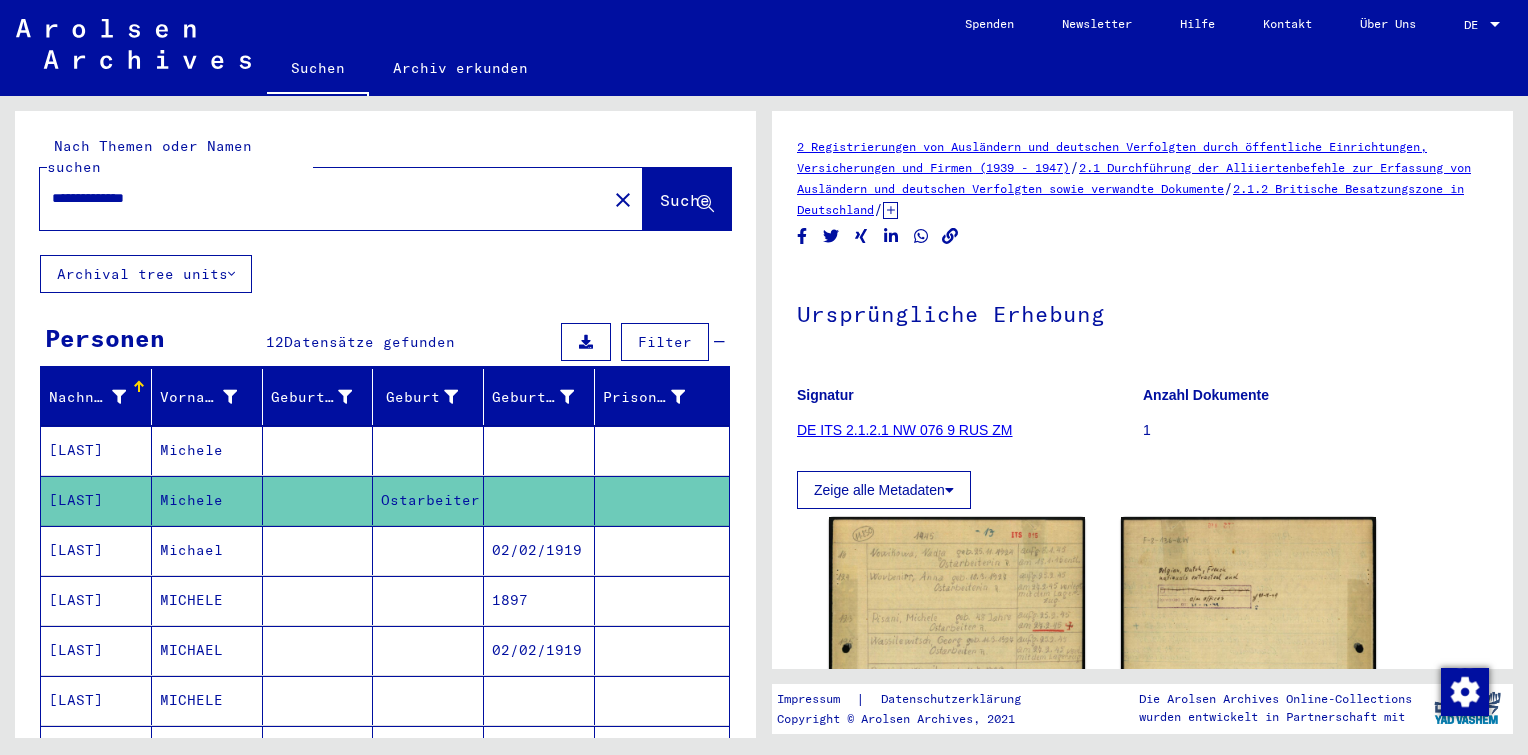 click at bounding box center [539, 500] 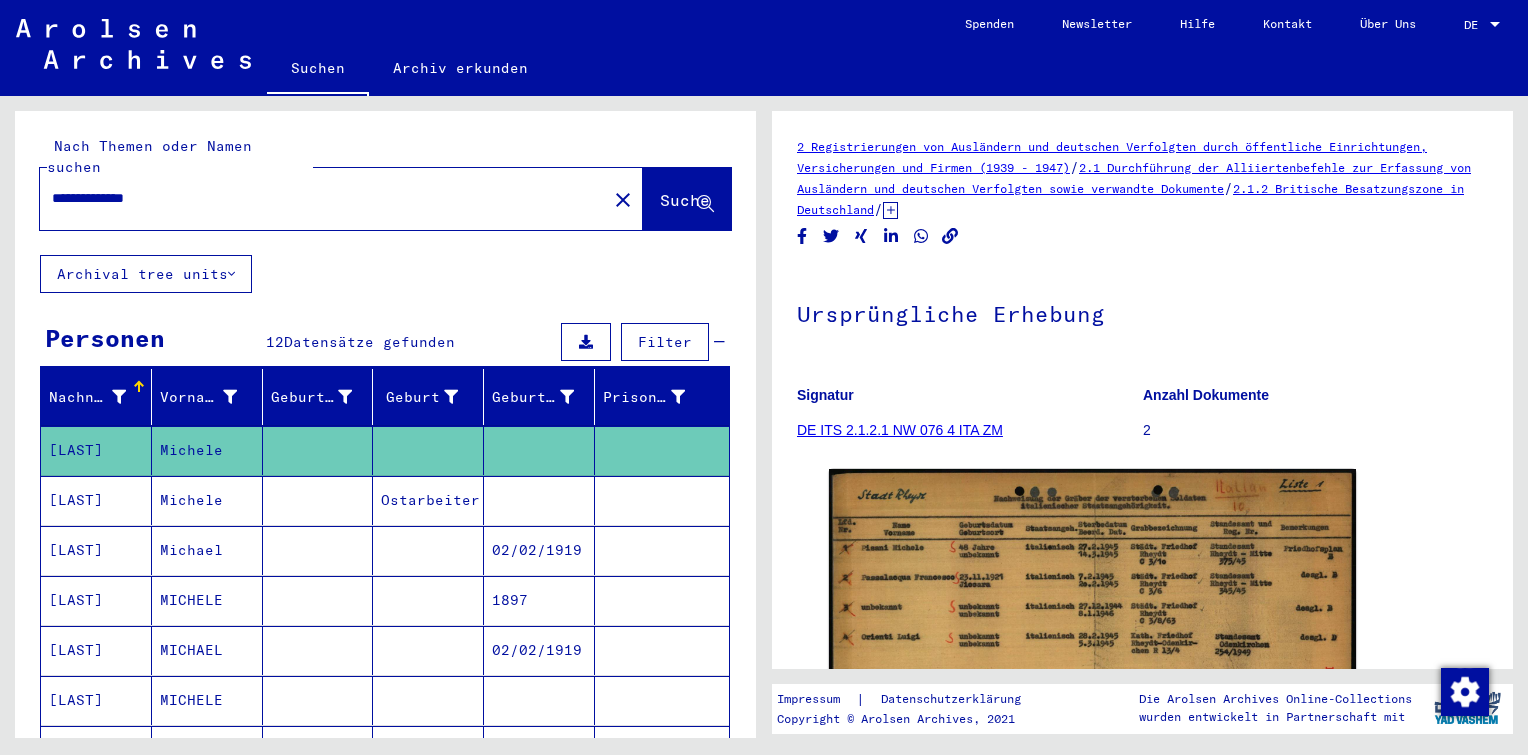 scroll, scrollTop: 0, scrollLeft: 0, axis: both 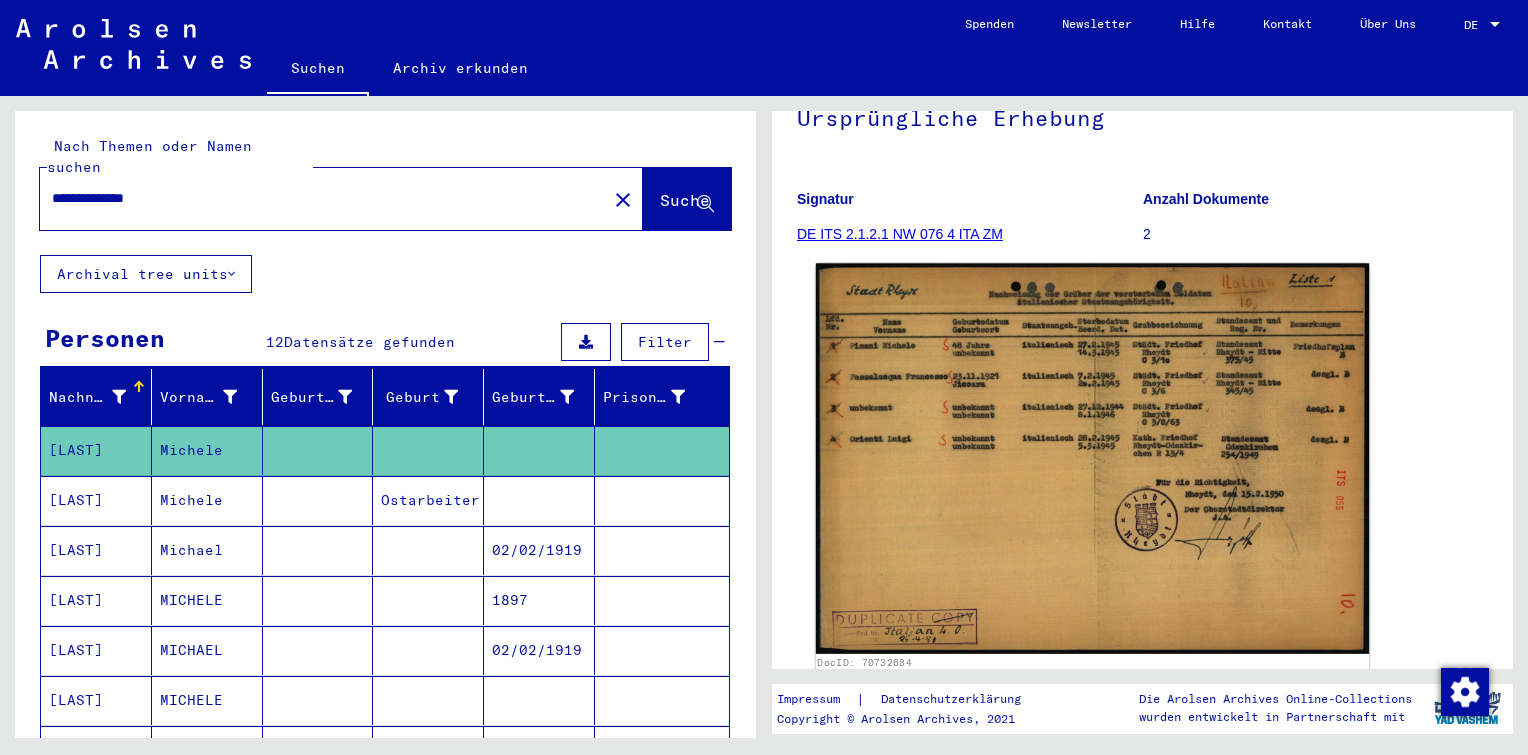 click 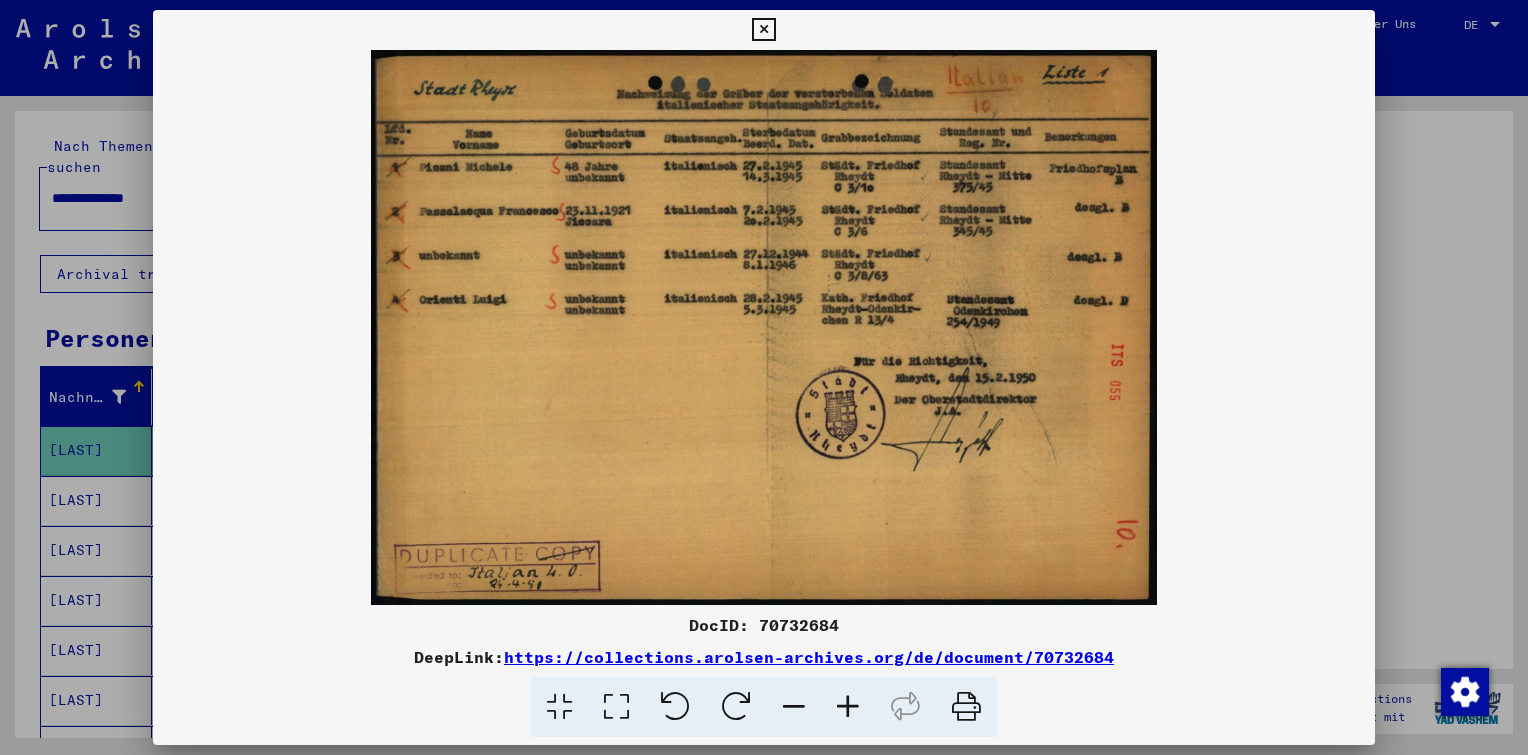click at bounding box center [763, 30] 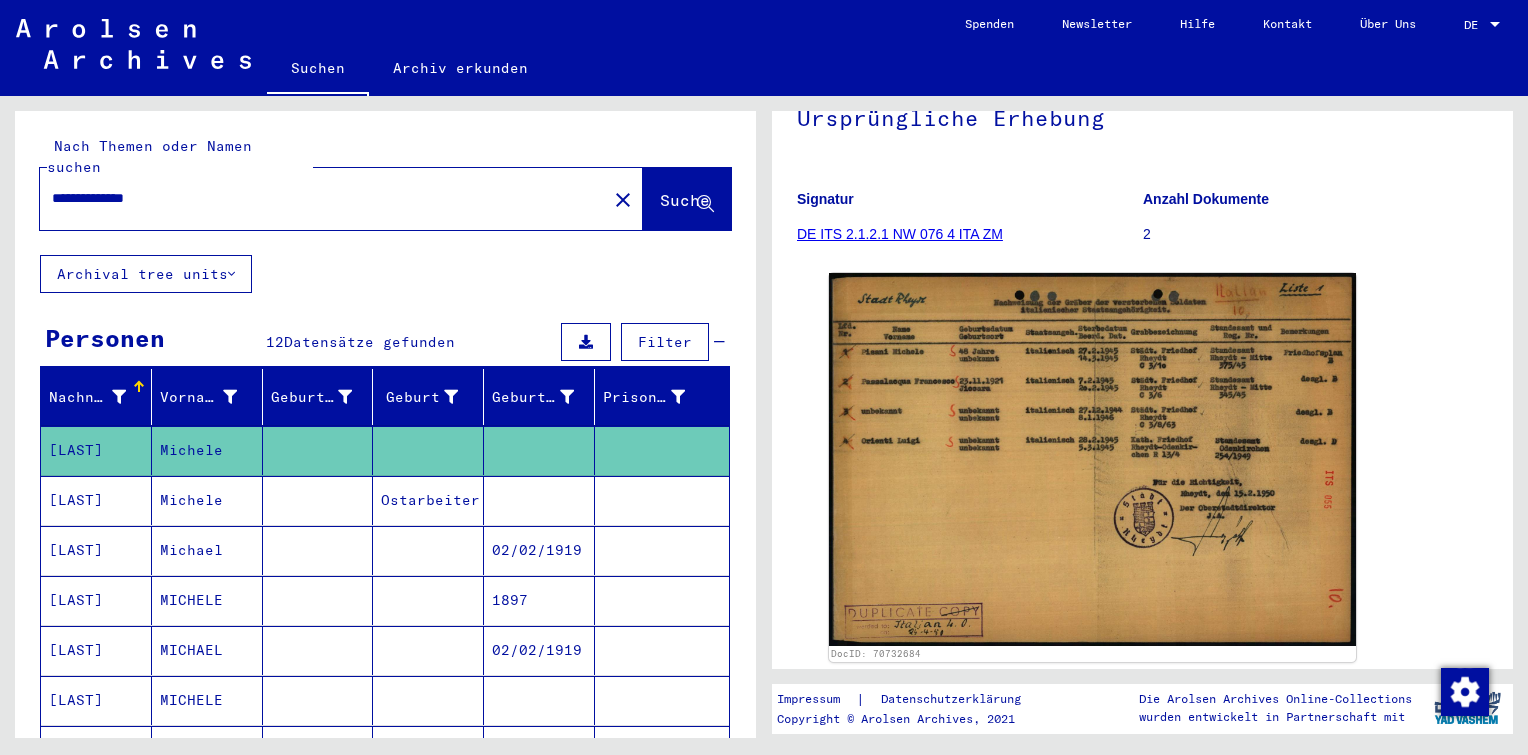 click at bounding box center [539, 550] 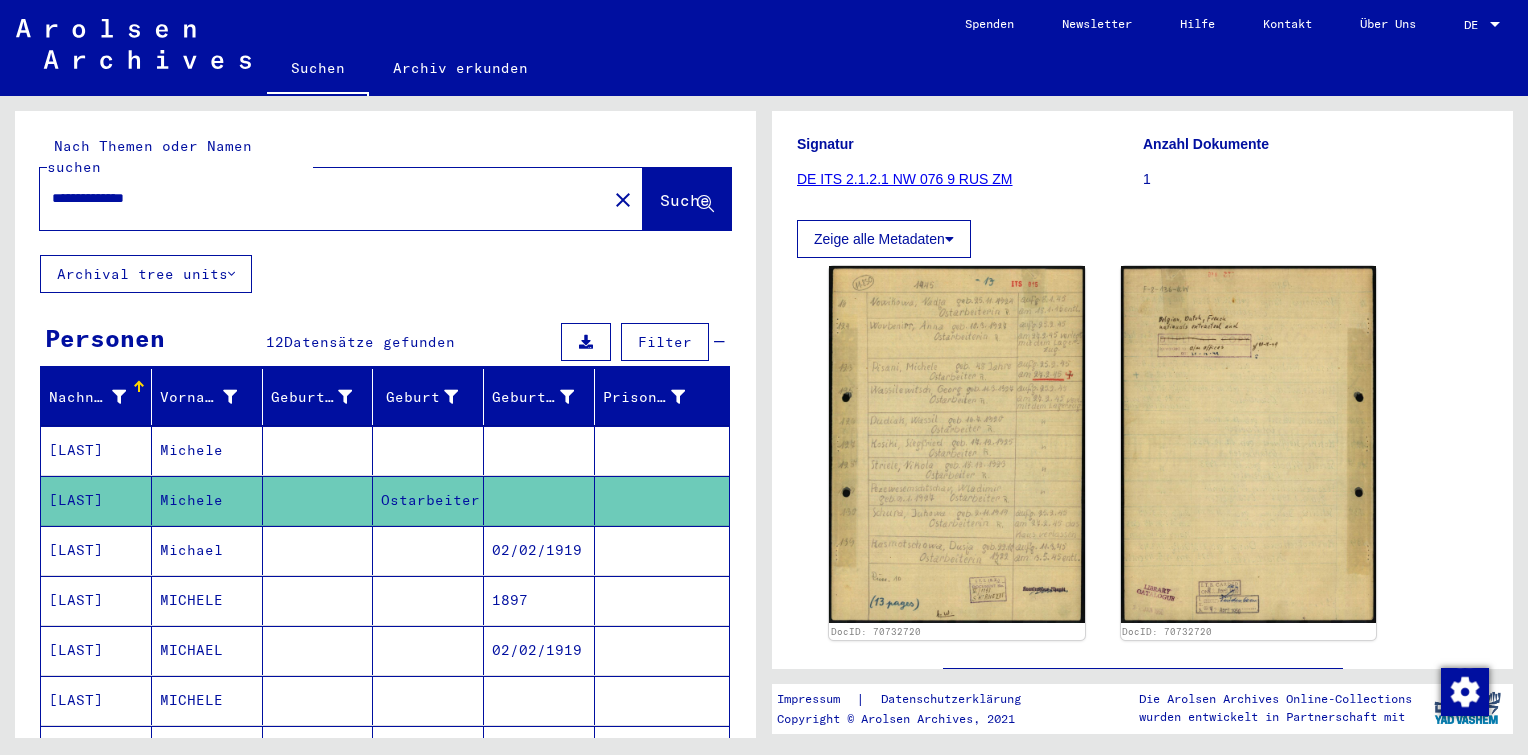 scroll, scrollTop: 252, scrollLeft: 0, axis: vertical 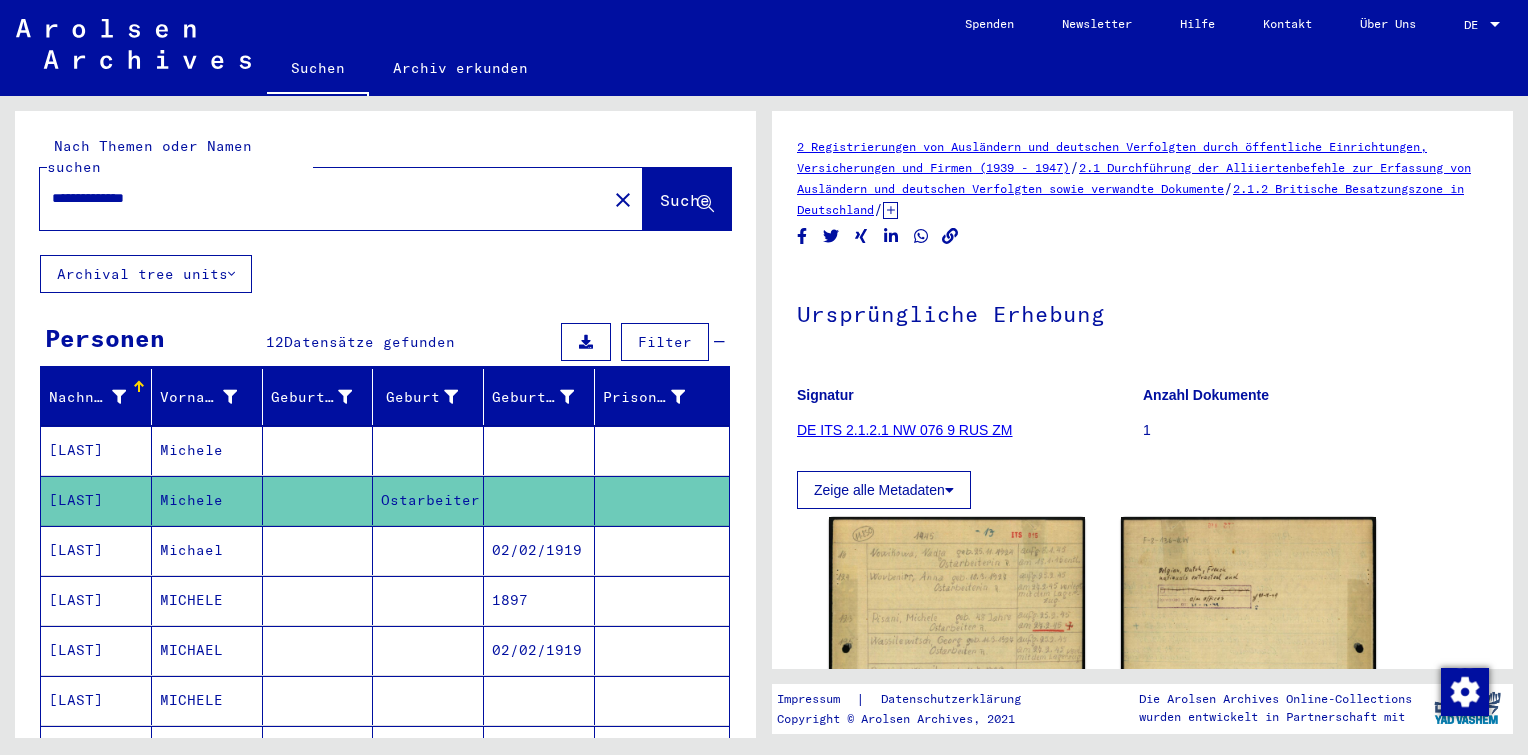 click at bounding box center [428, 600] 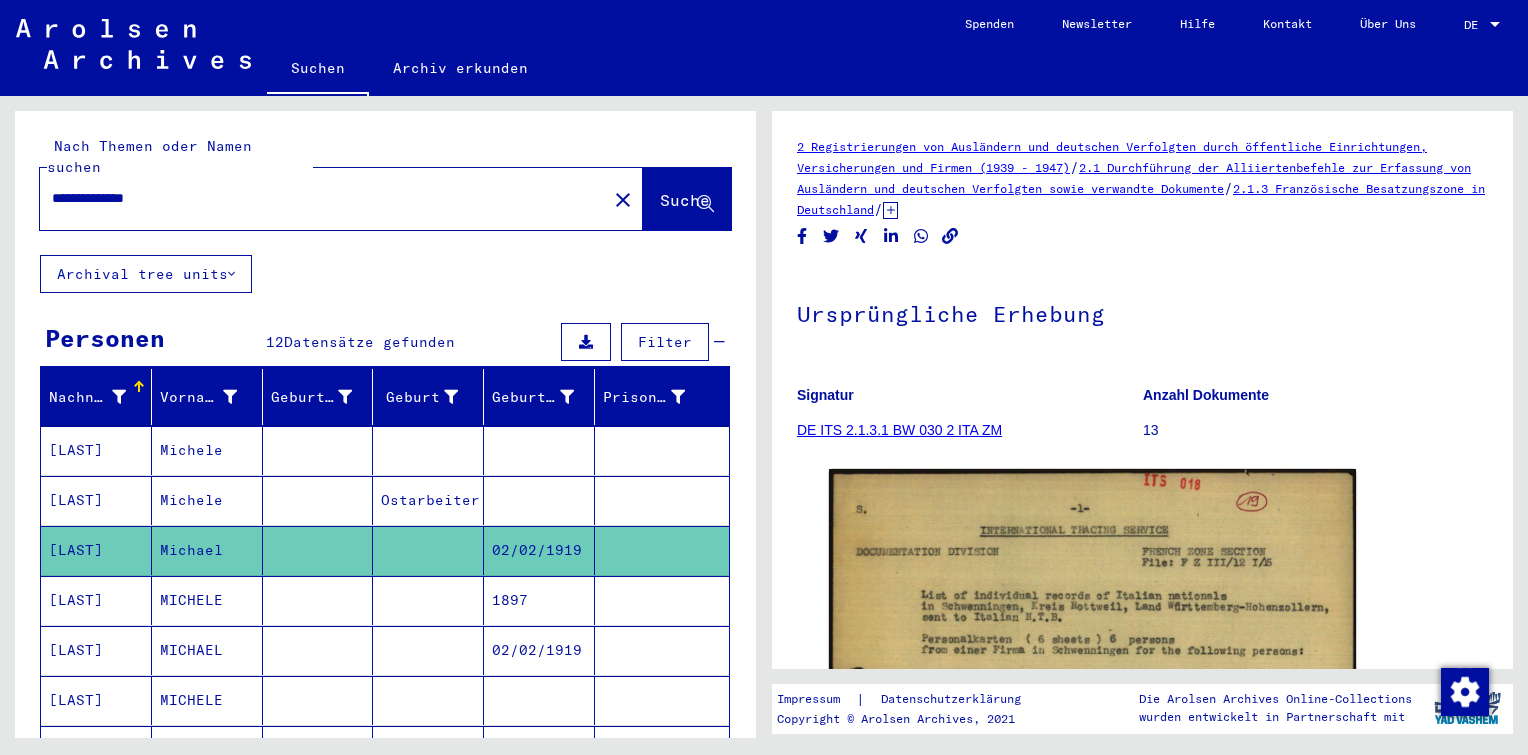 scroll, scrollTop: 0, scrollLeft: 0, axis: both 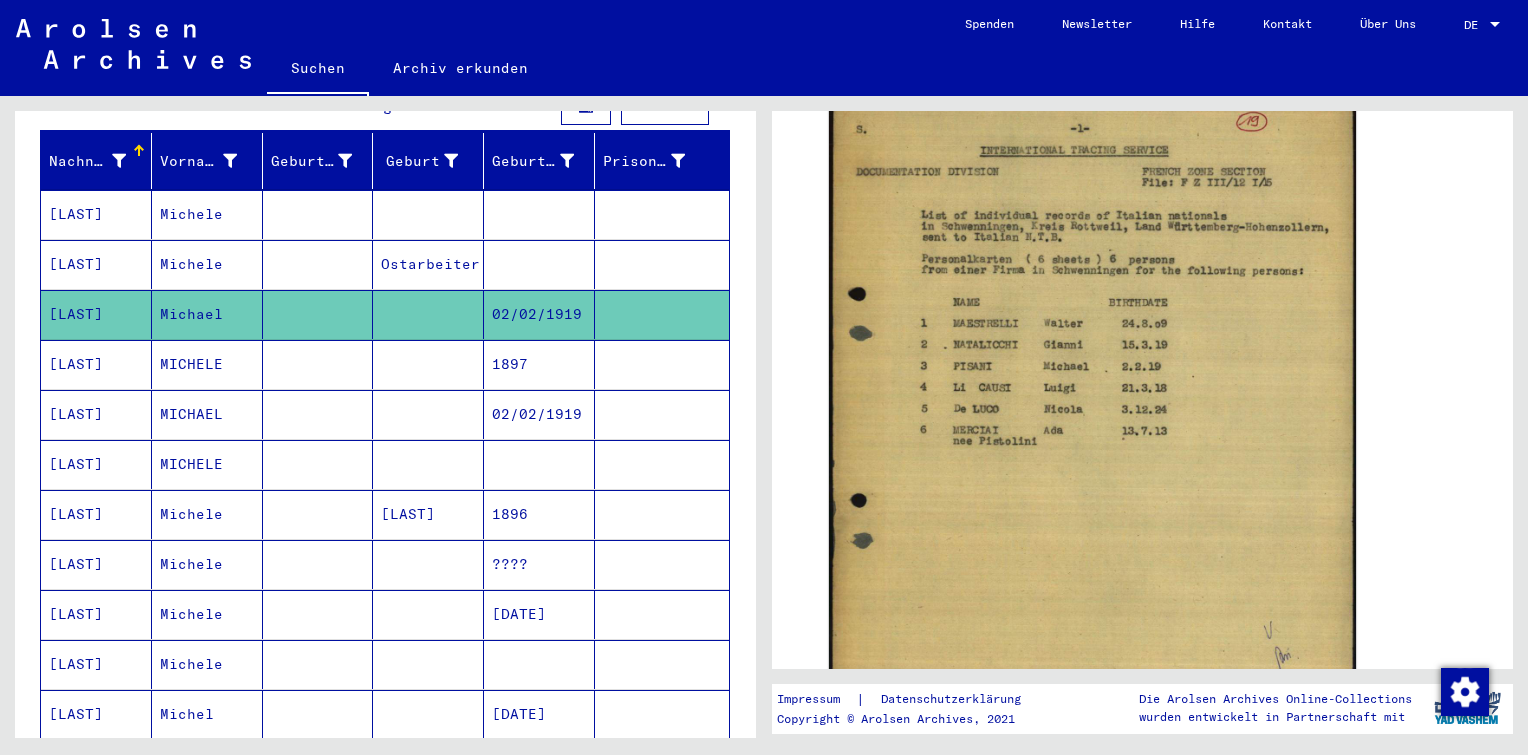 click on "1897" at bounding box center (539, 414) 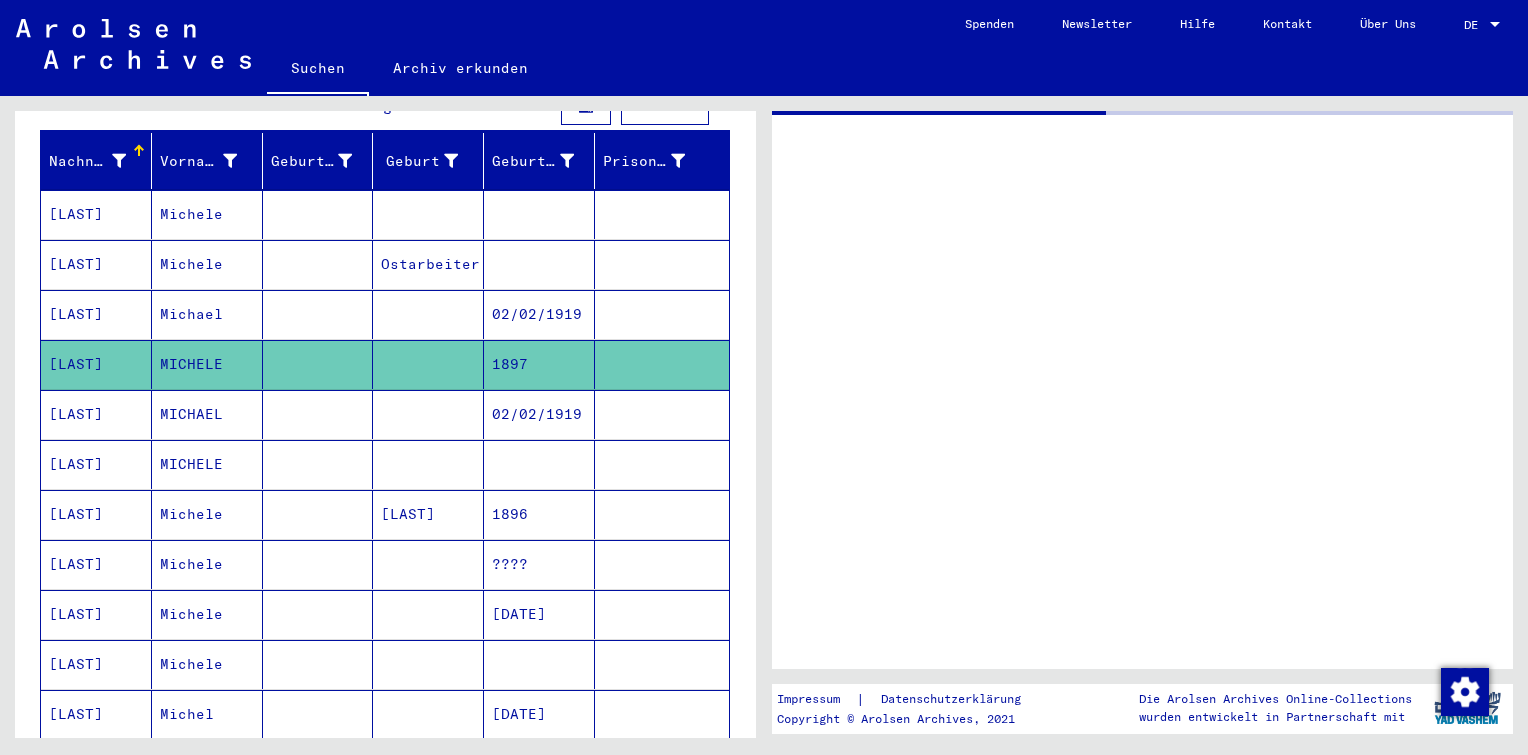 scroll, scrollTop: 0, scrollLeft: 0, axis: both 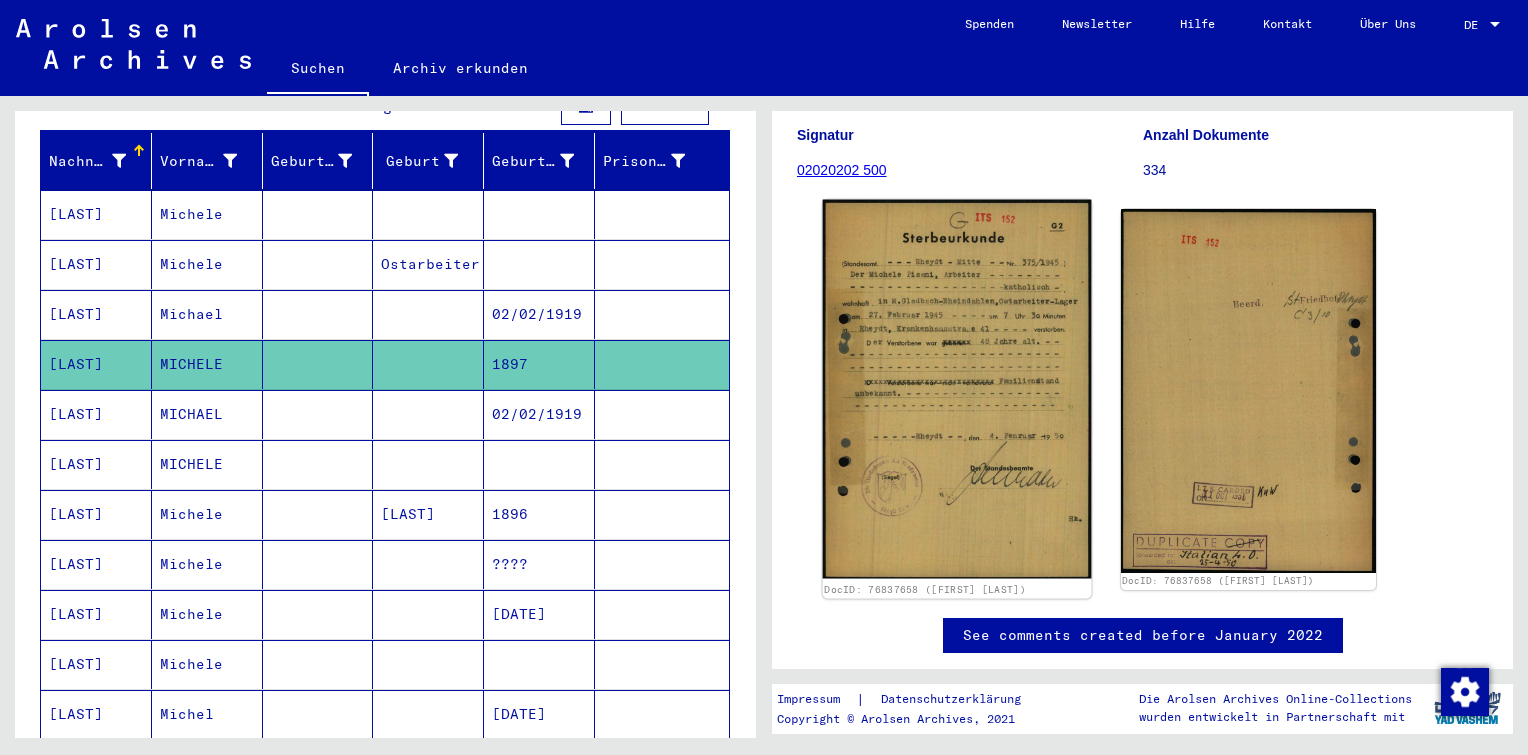 click 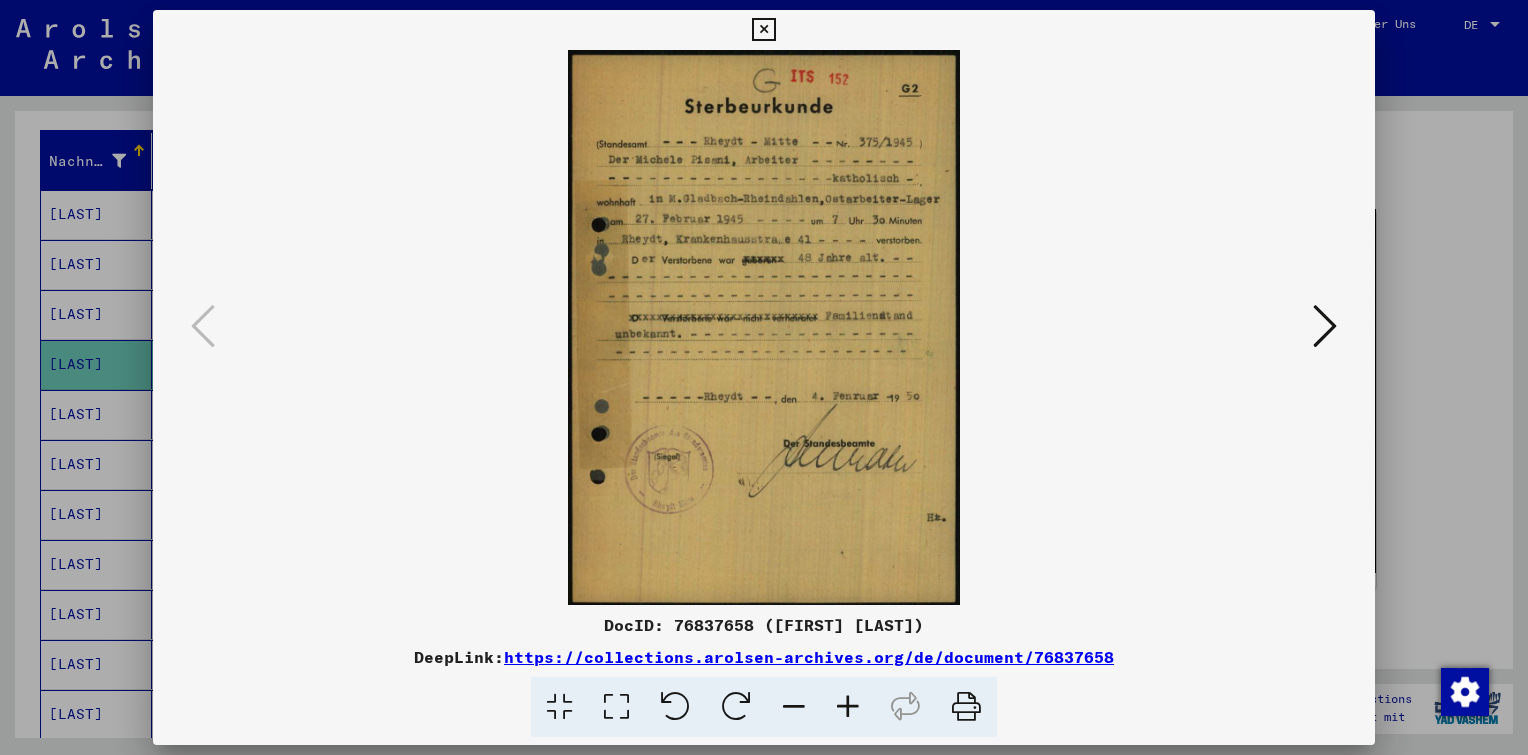 click at bounding box center (763, 30) 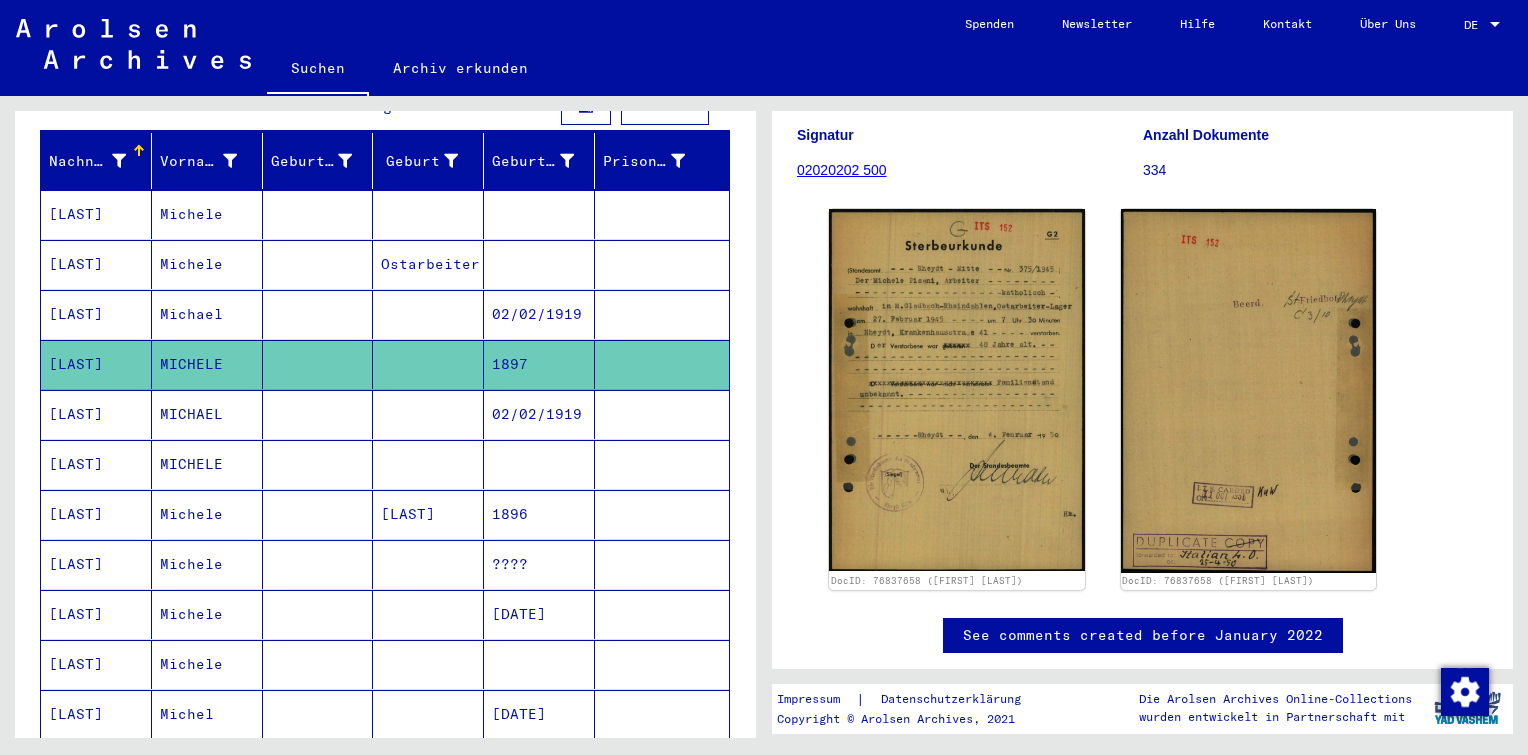 click on "02/02/1919" at bounding box center [539, 464] 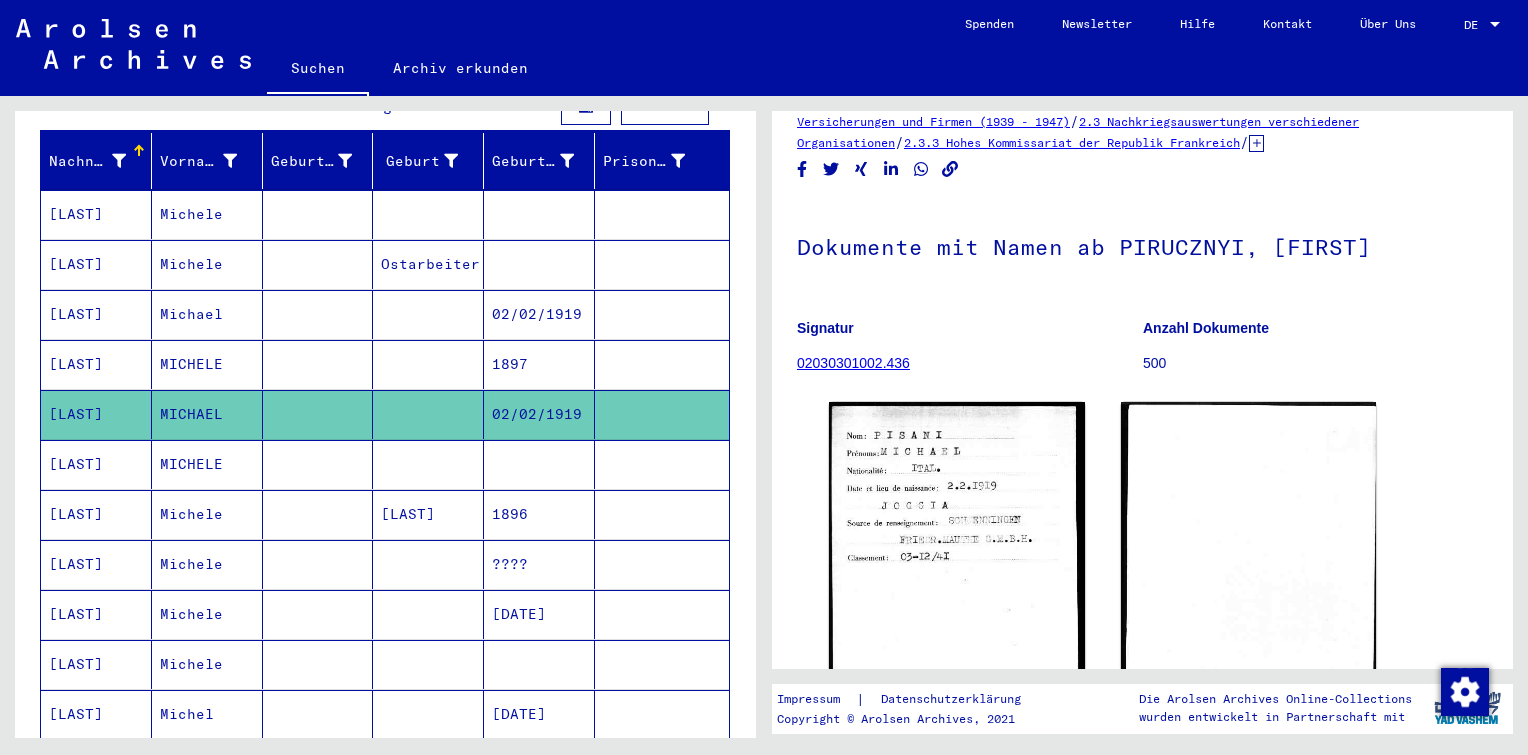 scroll, scrollTop: 100, scrollLeft: 0, axis: vertical 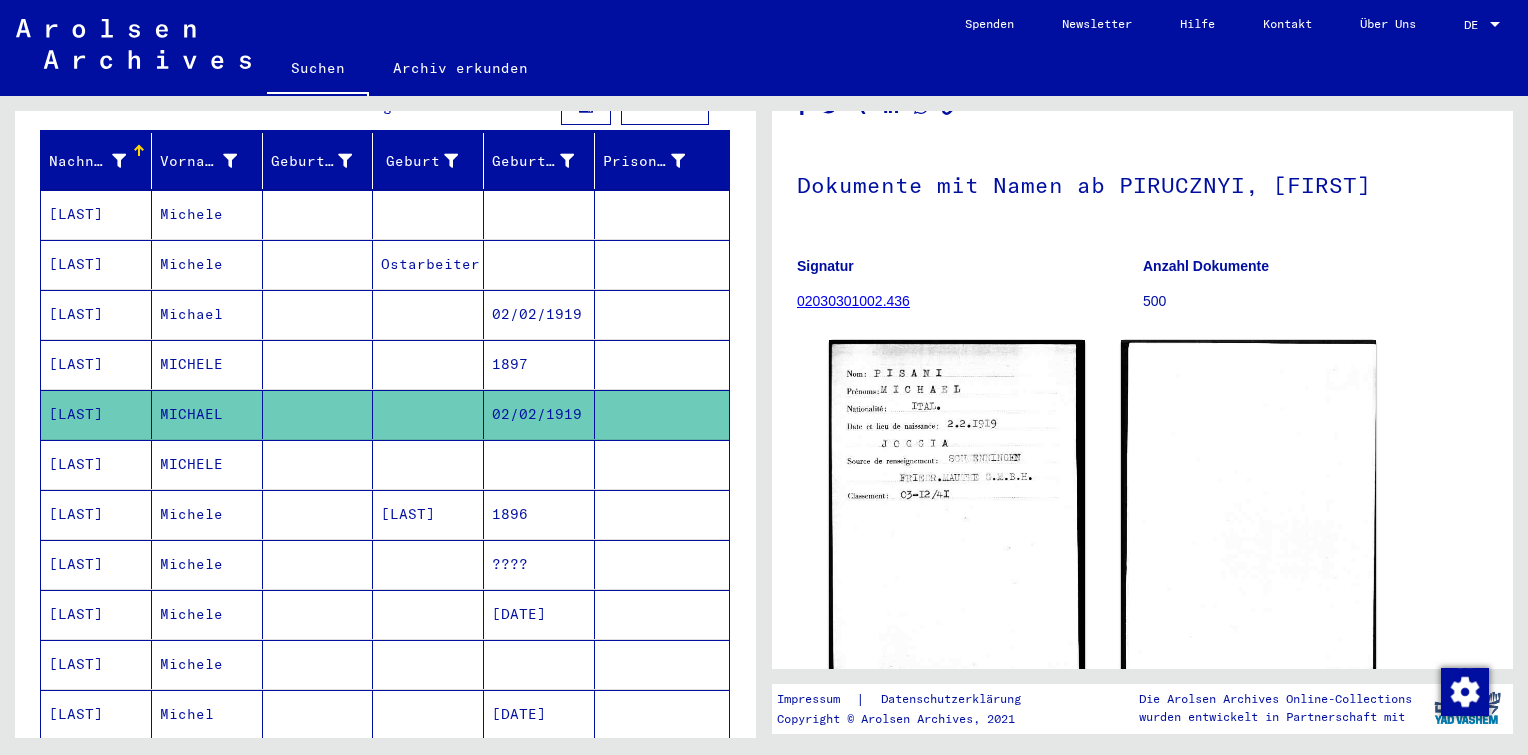 click 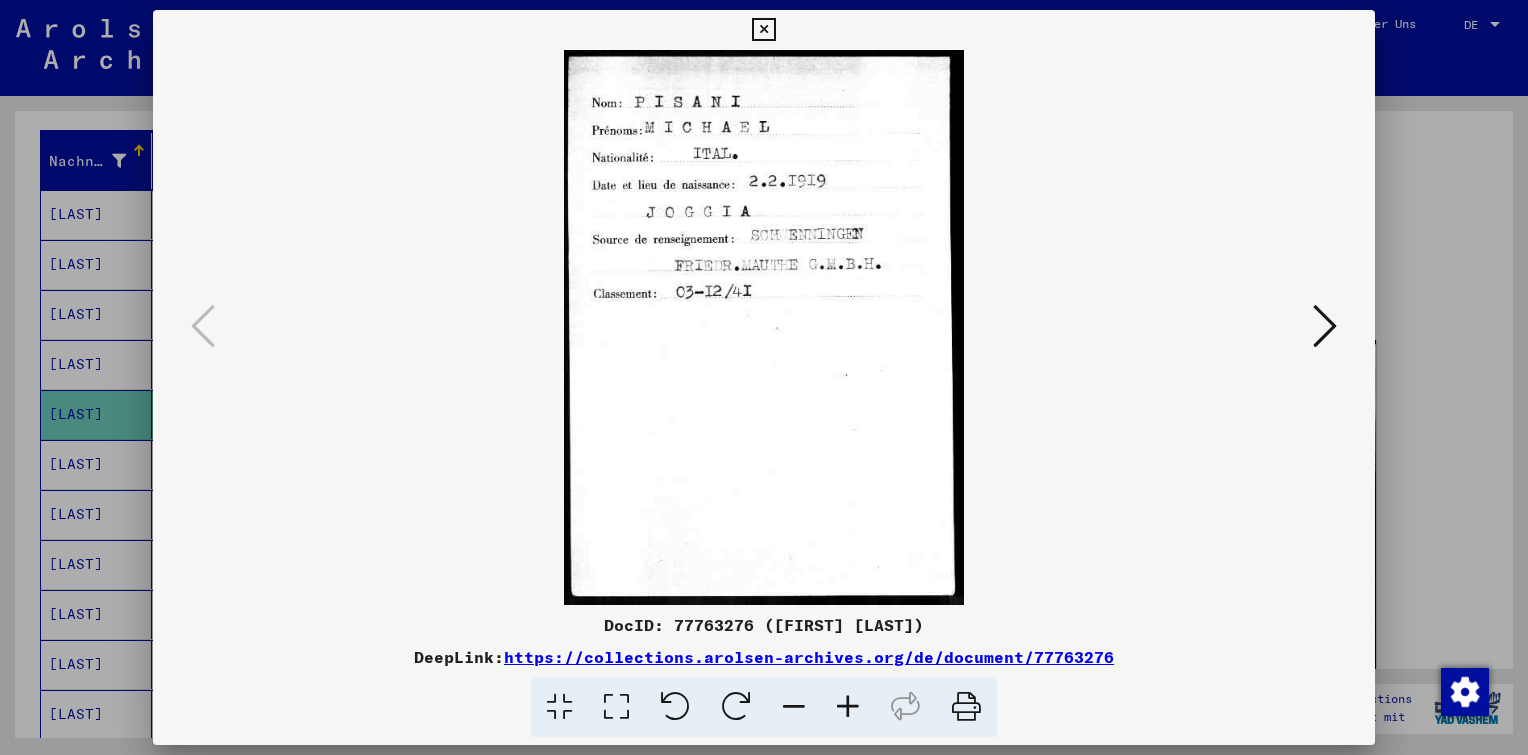 drag, startPoint x: 926, startPoint y: 629, endPoint x: 671, endPoint y: 624, distance: 255.04901 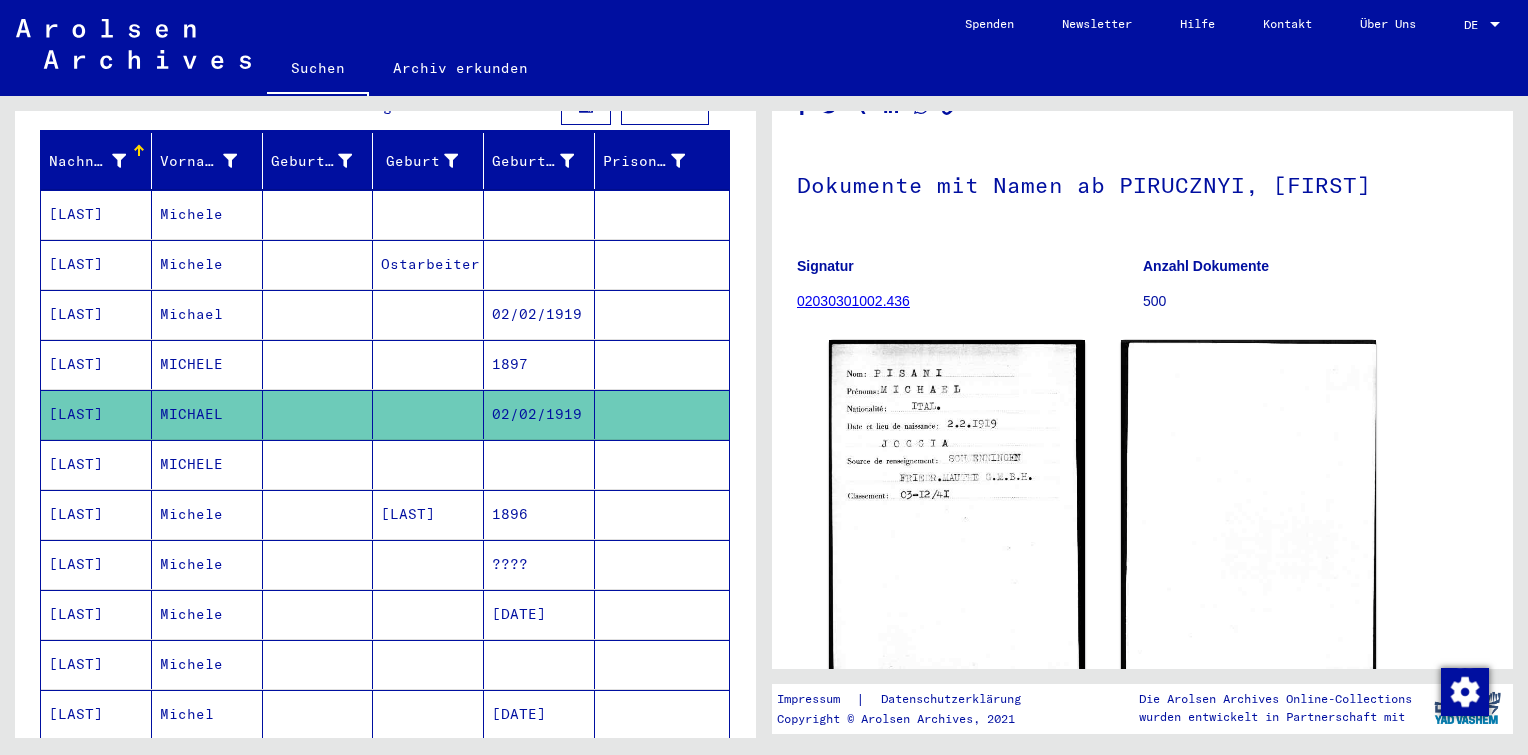 click at bounding box center [428, 514] 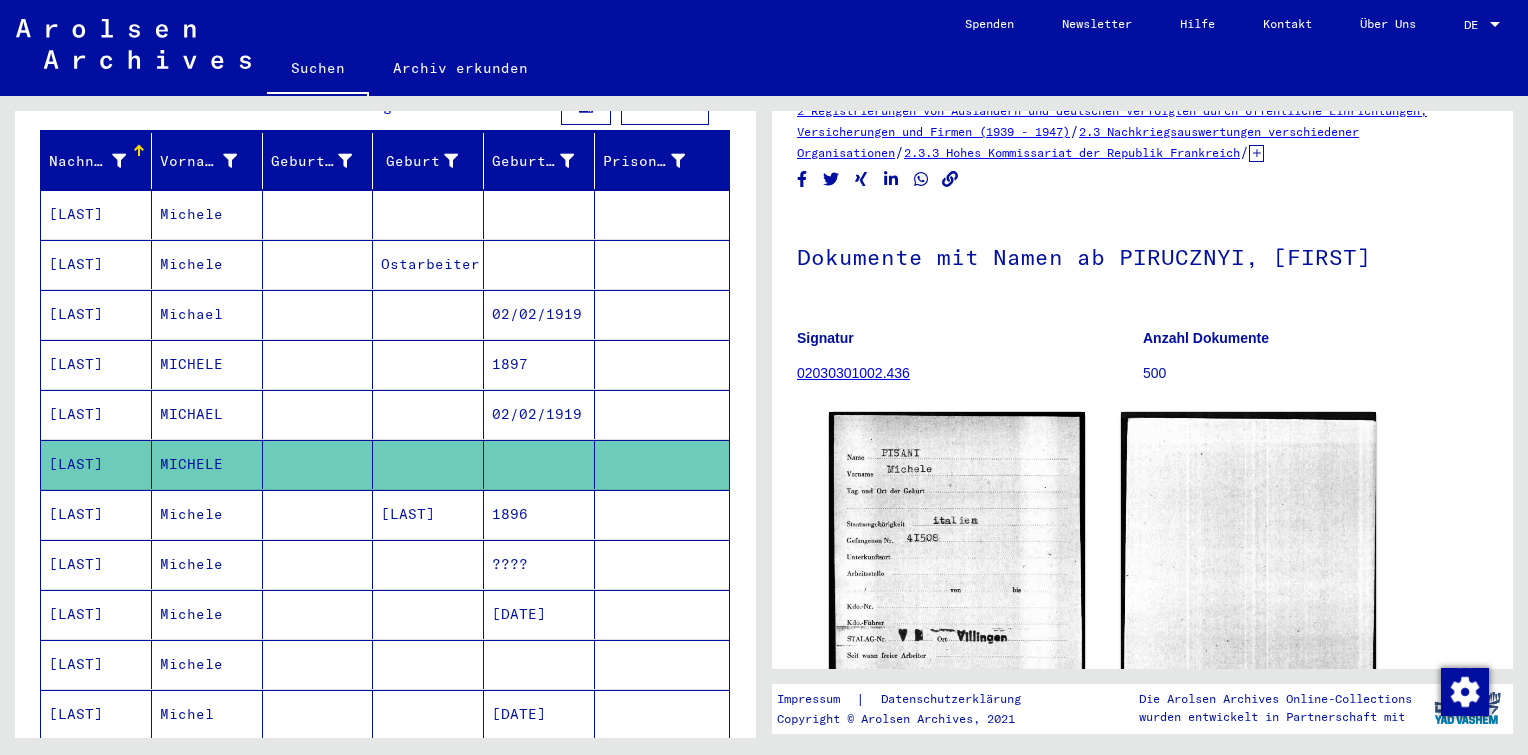 scroll, scrollTop: 220, scrollLeft: 0, axis: vertical 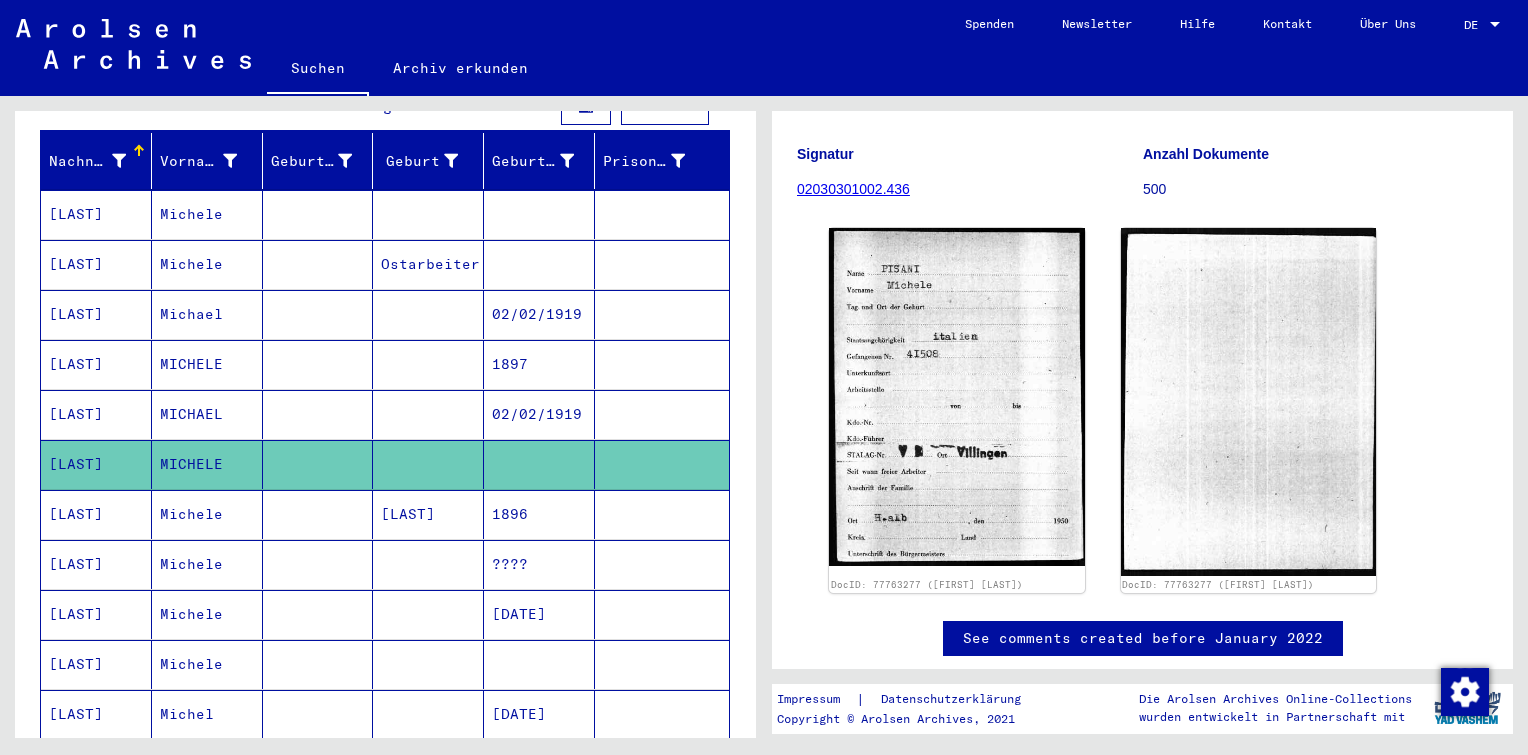 click at bounding box center (662, 564) 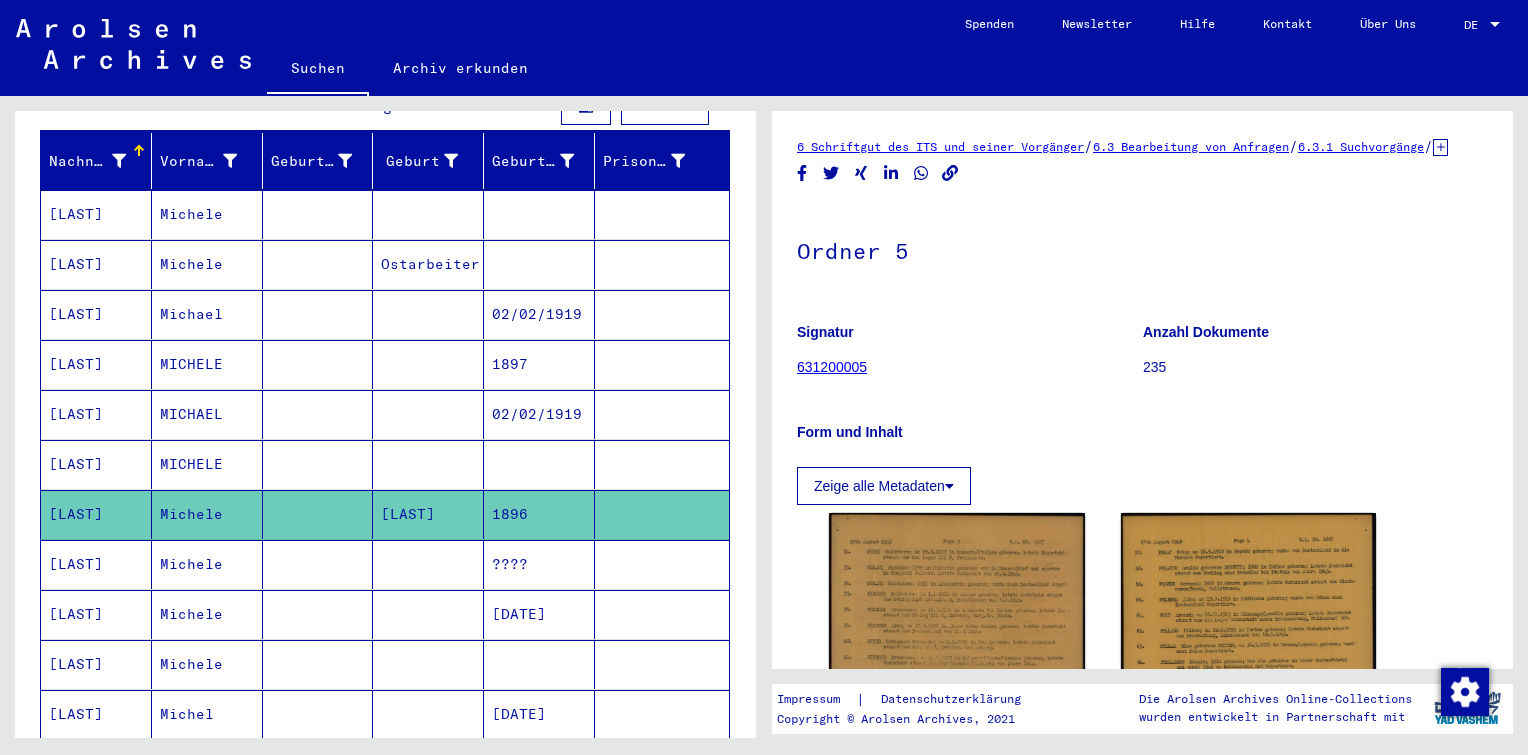 scroll, scrollTop: 106, scrollLeft: 0, axis: vertical 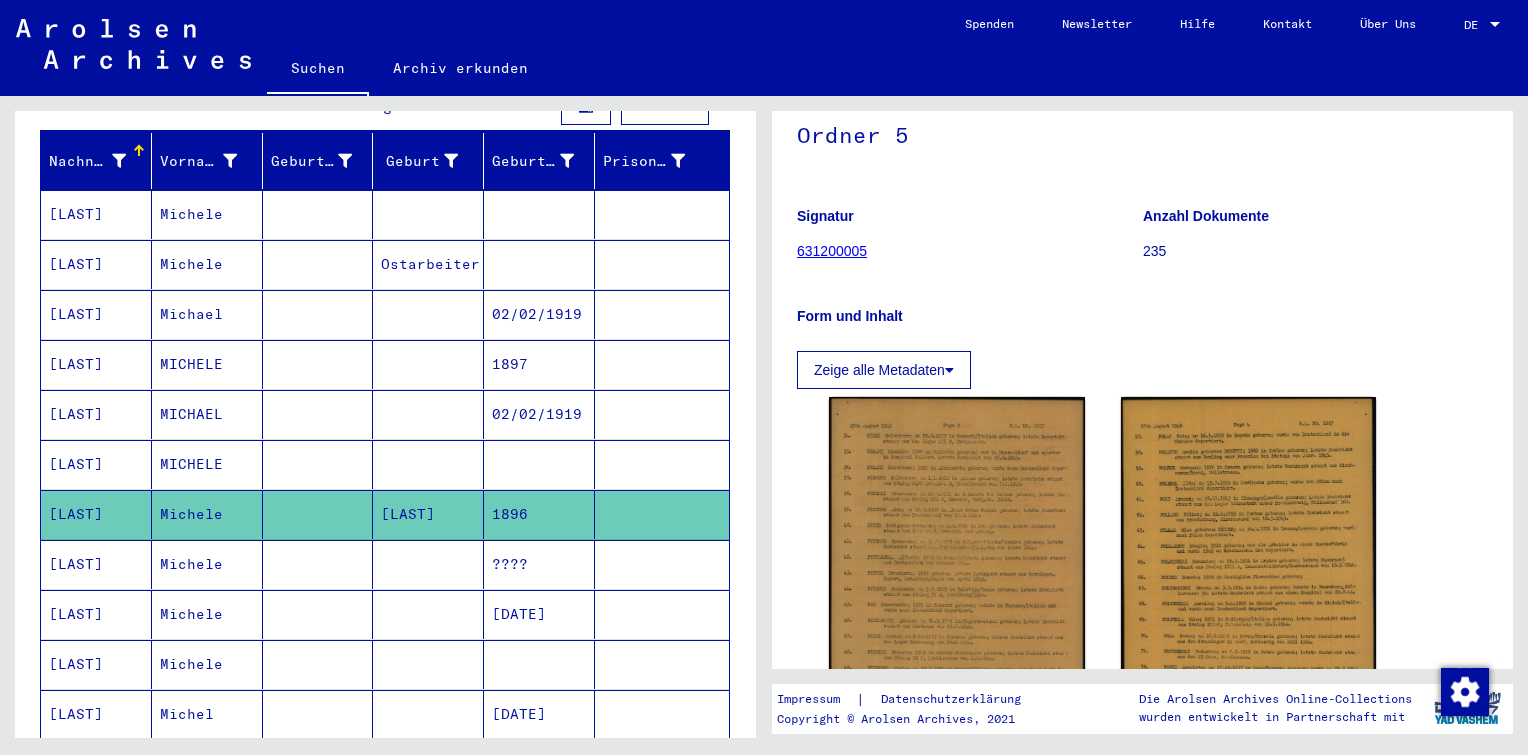 drag, startPoint x: 574, startPoint y: 536, endPoint x: 551, endPoint y: 524, distance: 25.942244 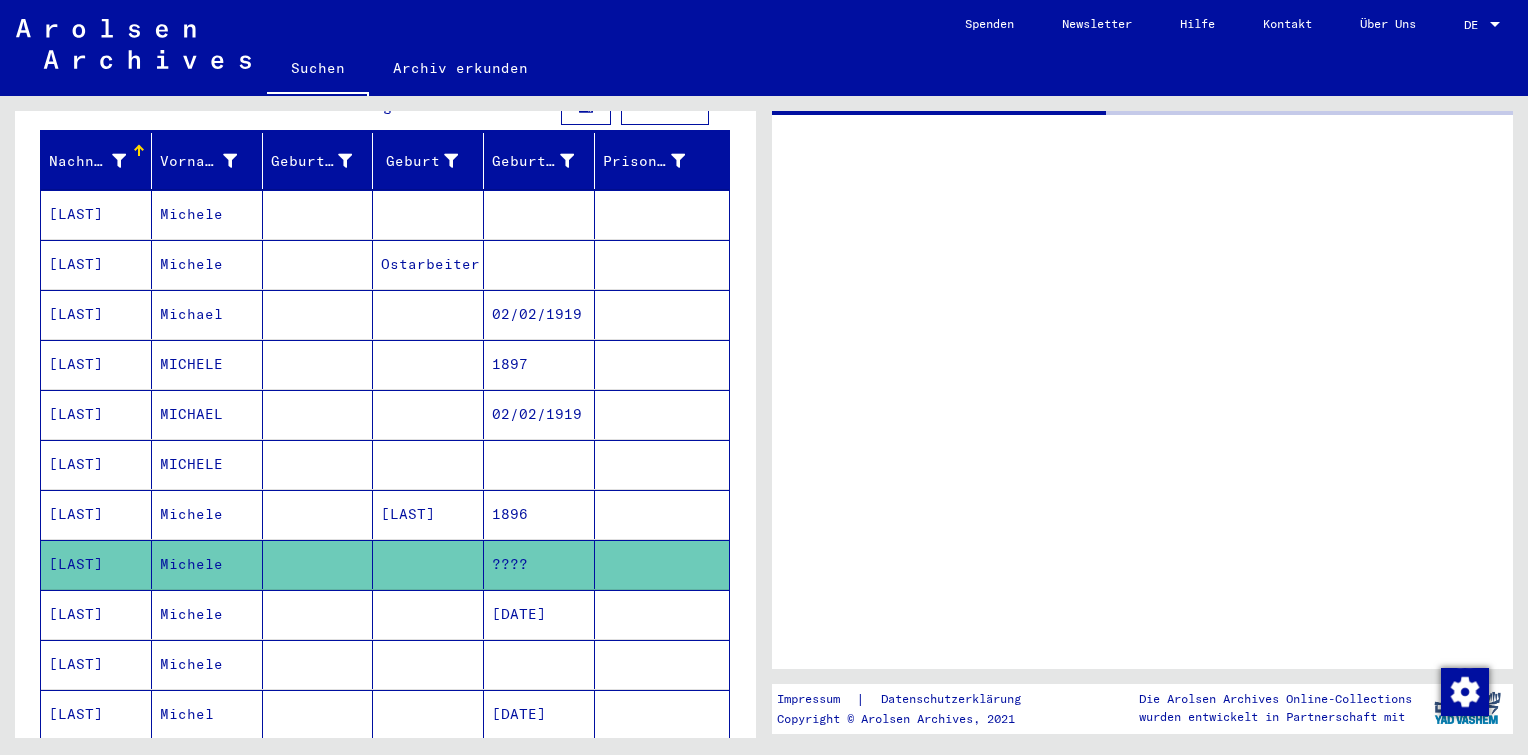 scroll, scrollTop: 0, scrollLeft: 0, axis: both 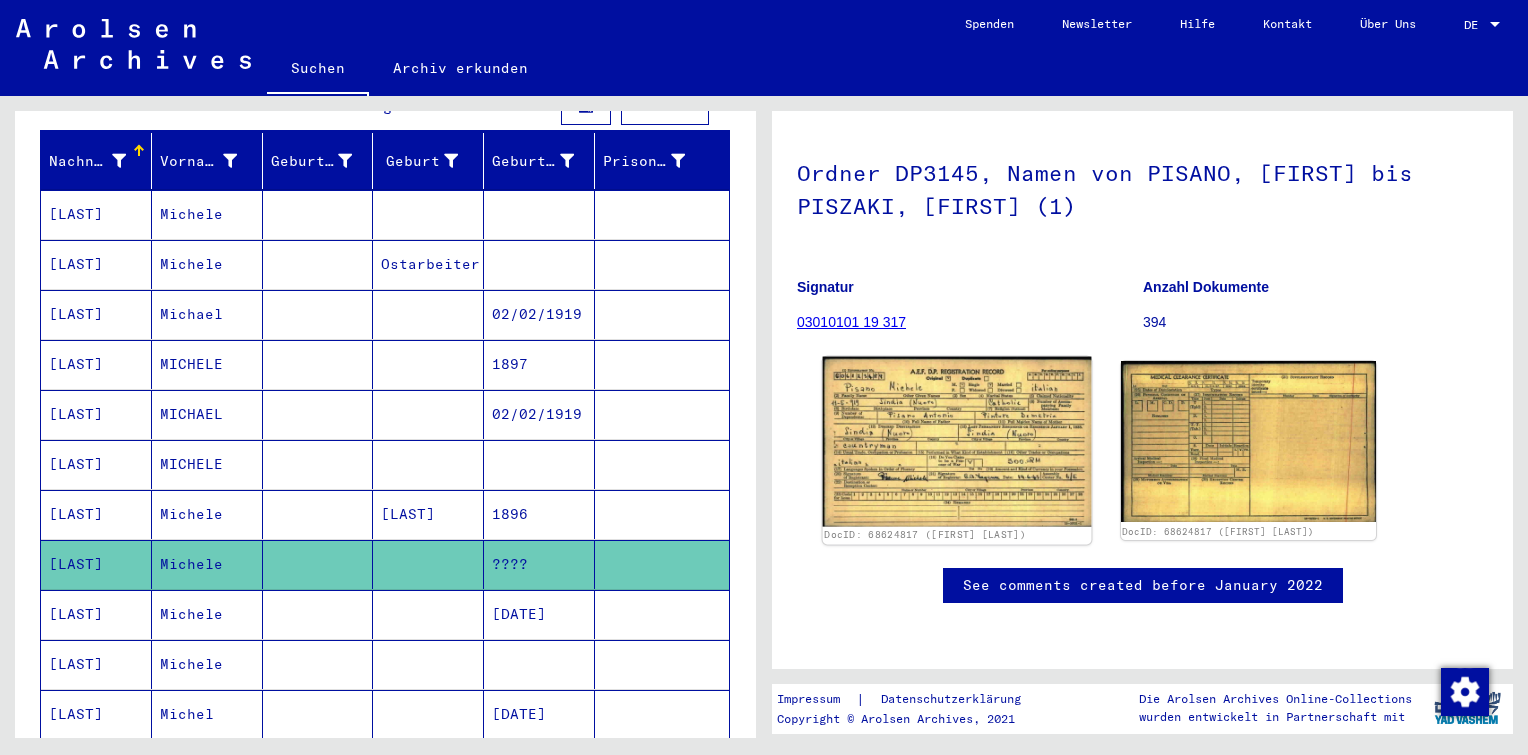 click 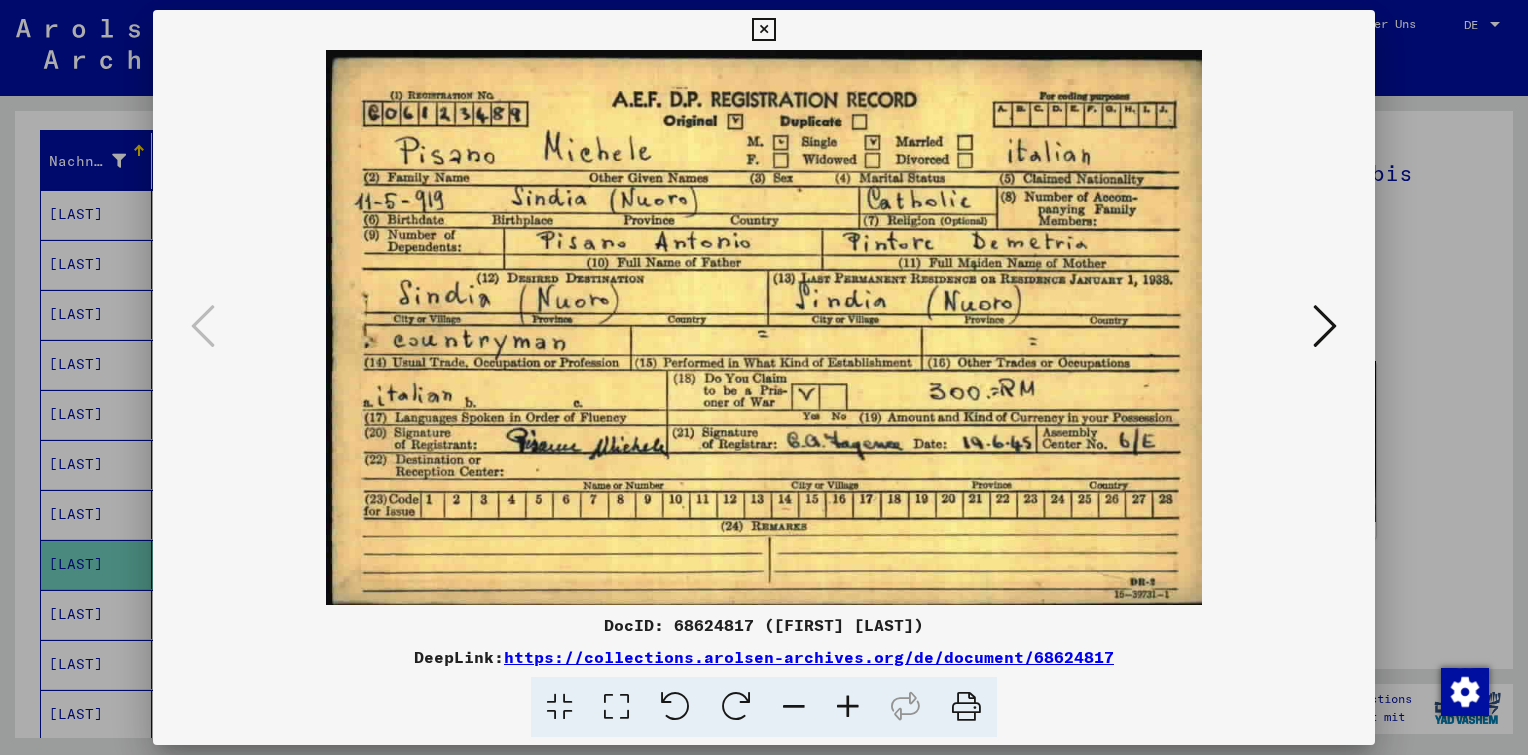 click at bounding box center (763, 30) 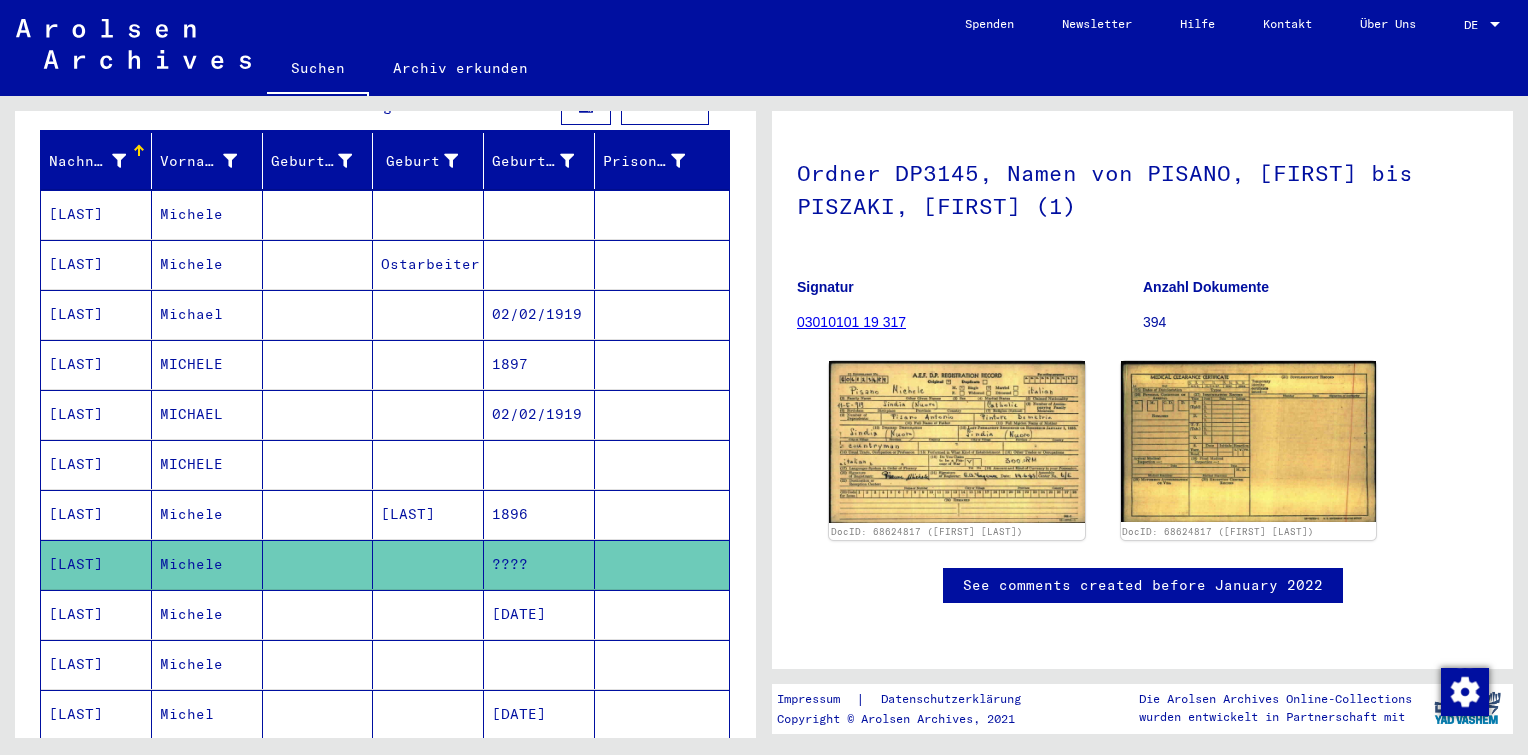 scroll, scrollTop: 350, scrollLeft: 0, axis: vertical 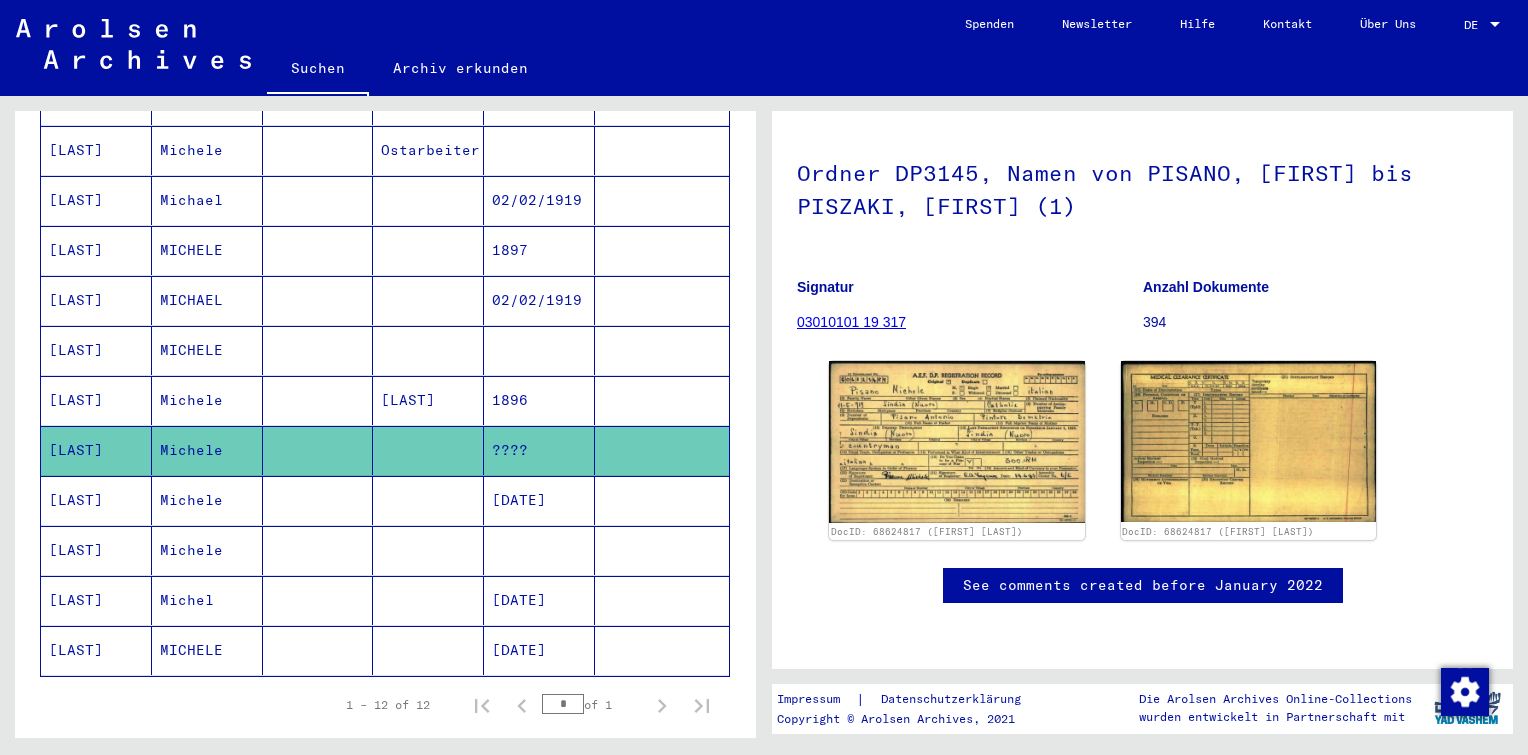 click on "[DATE]" at bounding box center (539, 550) 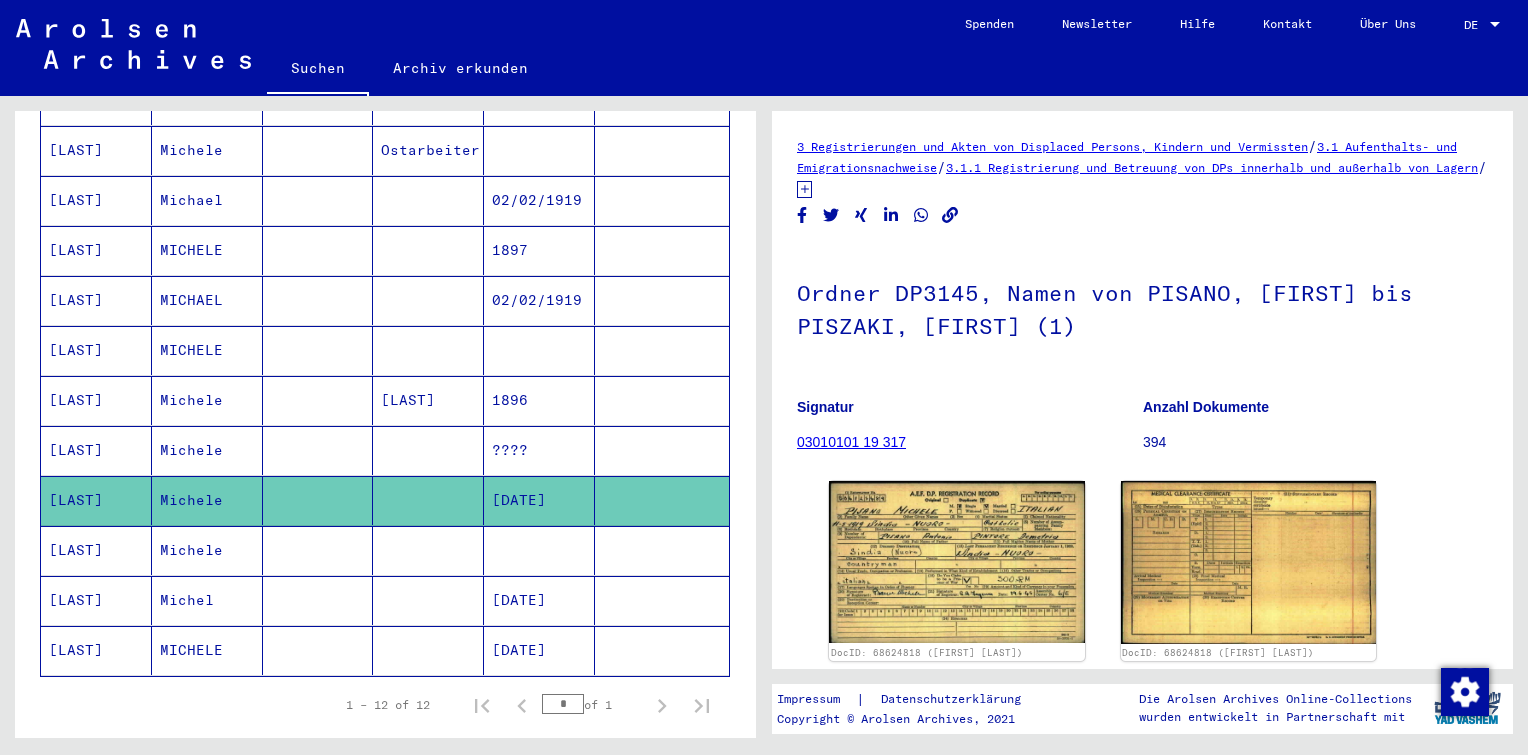 scroll, scrollTop: 0, scrollLeft: 0, axis: both 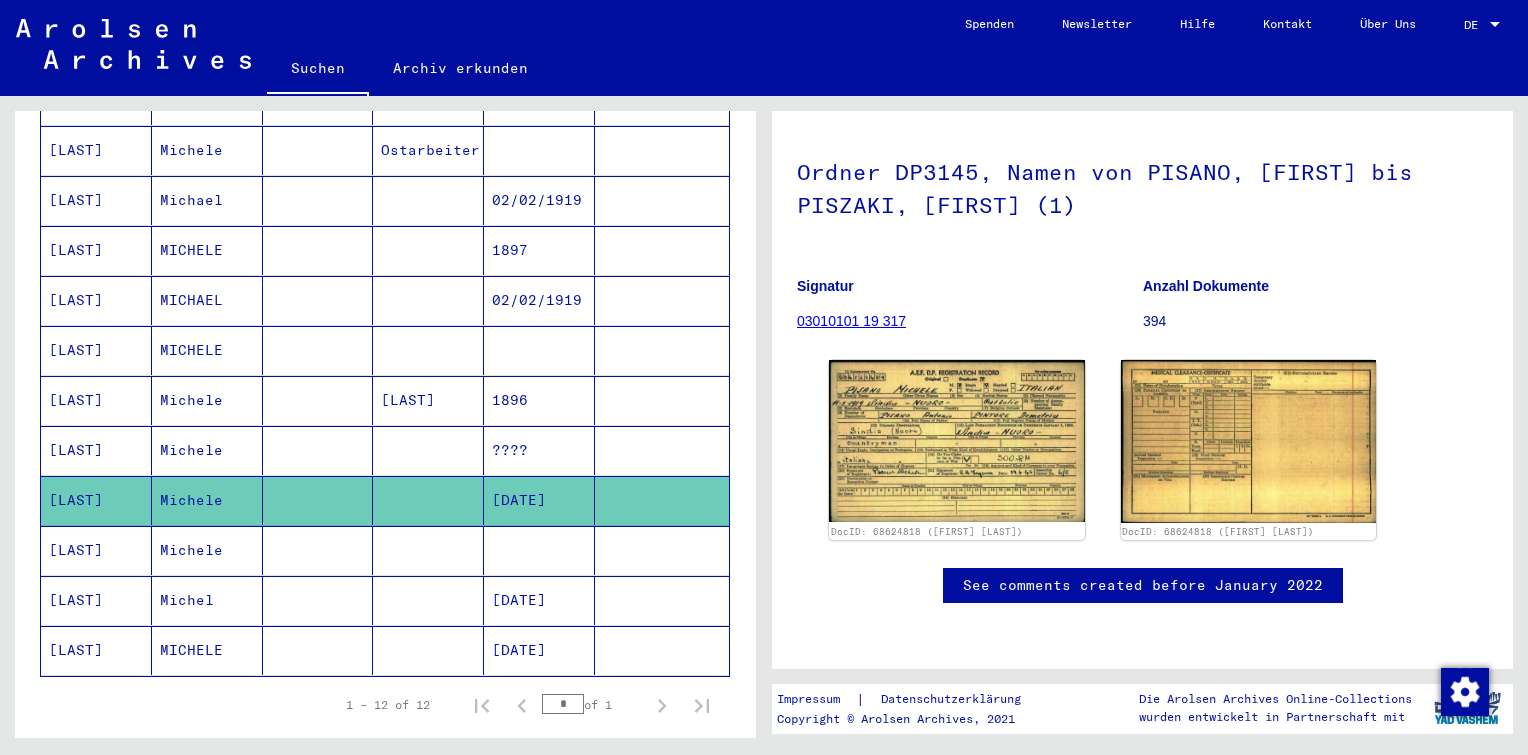 click at bounding box center [539, 600] 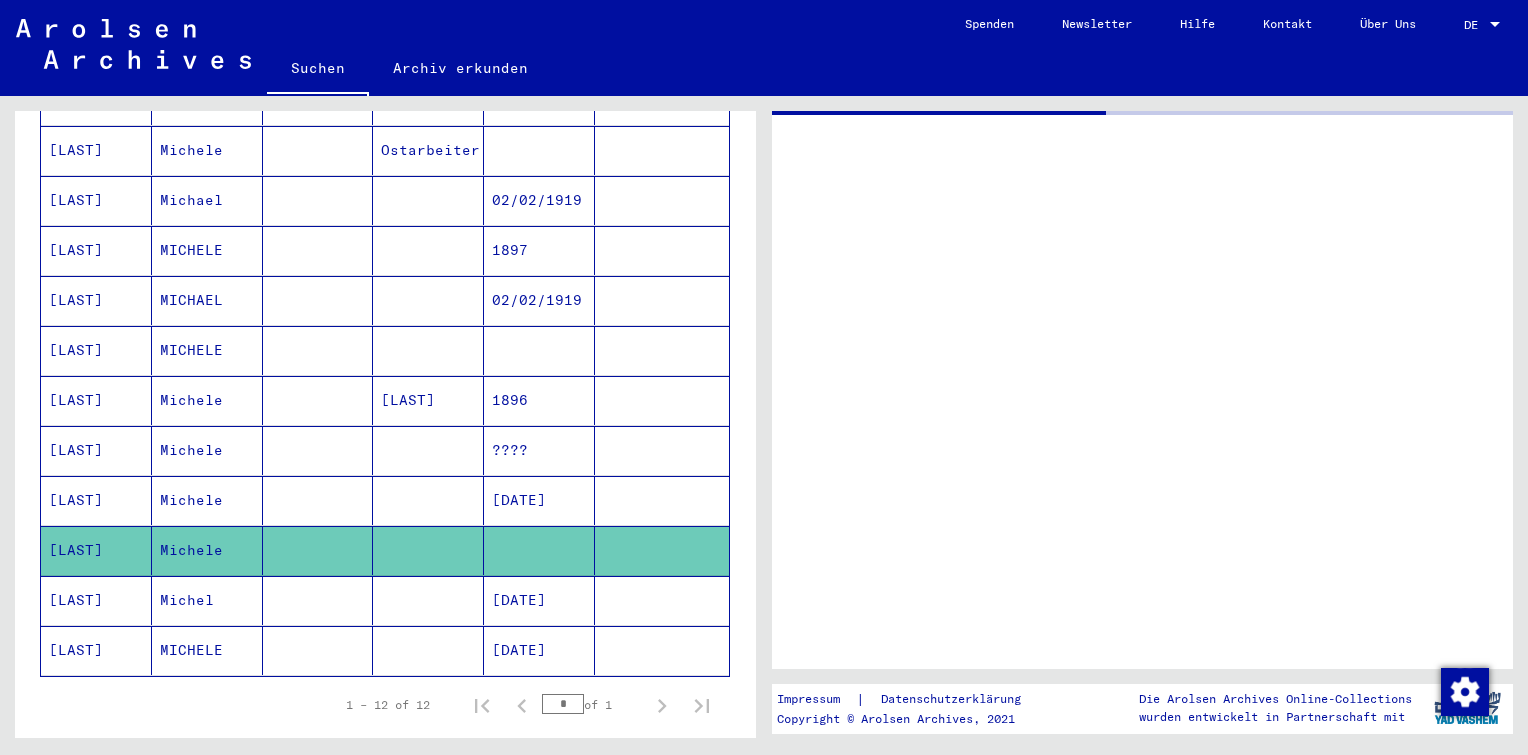 scroll, scrollTop: 0, scrollLeft: 0, axis: both 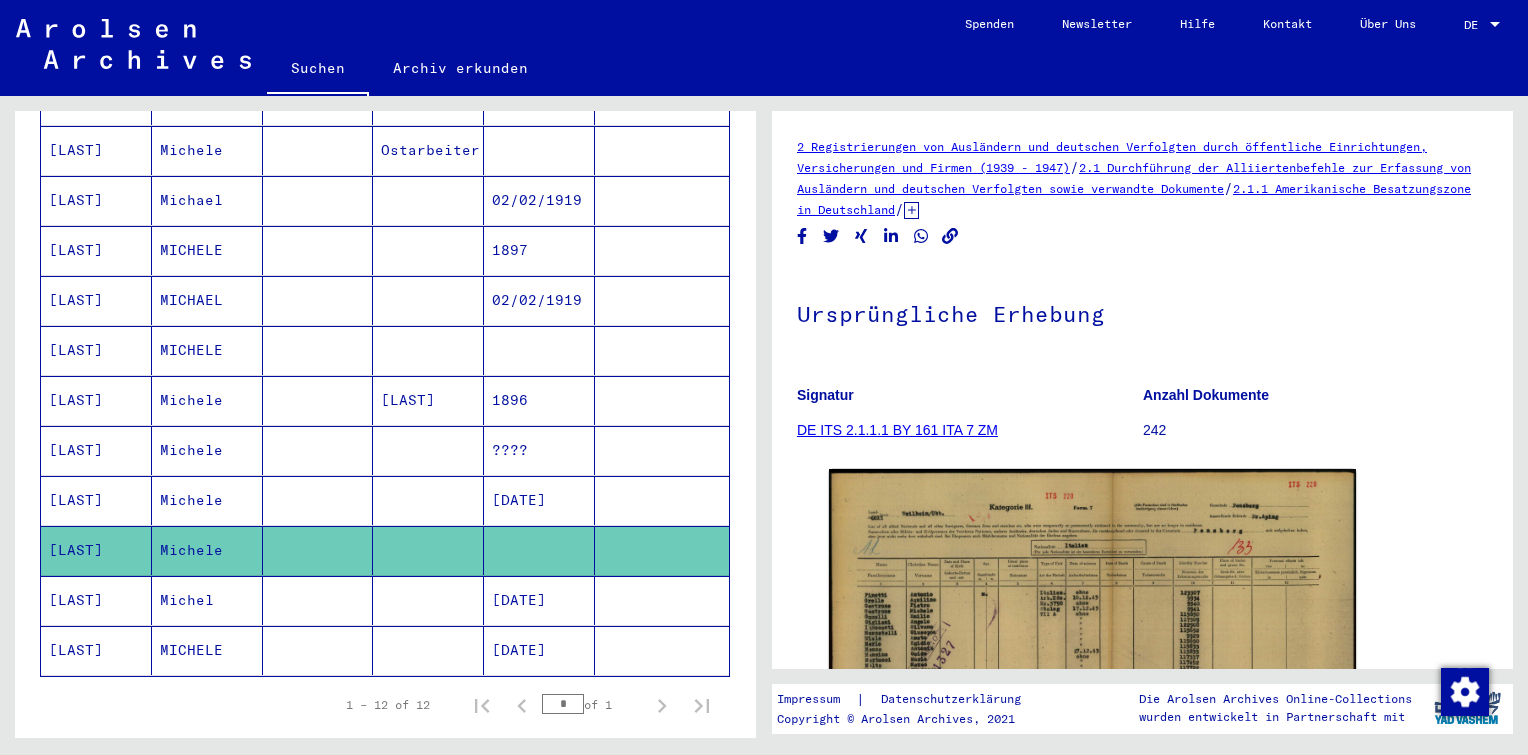 click on "[DATE]" 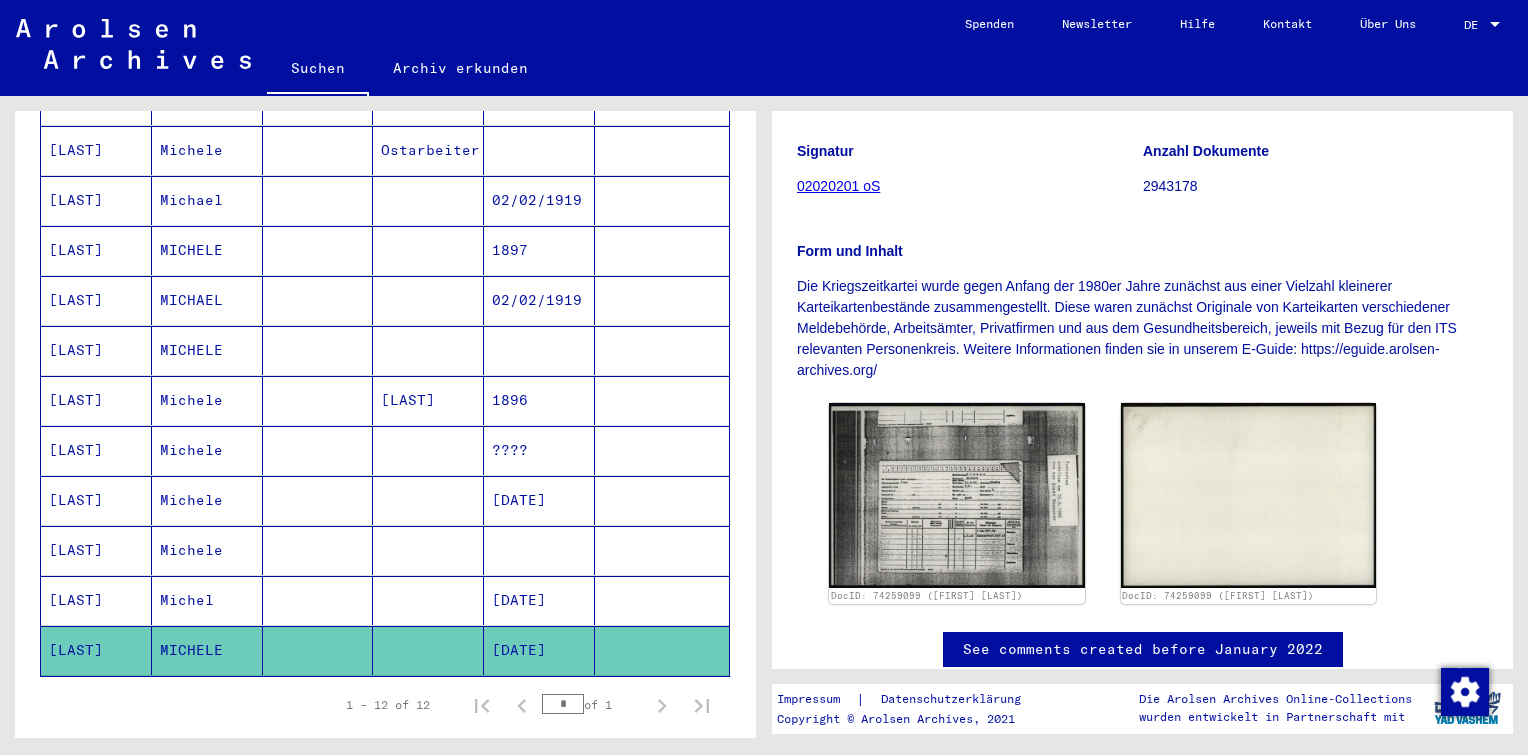 scroll, scrollTop: 256, scrollLeft: 0, axis: vertical 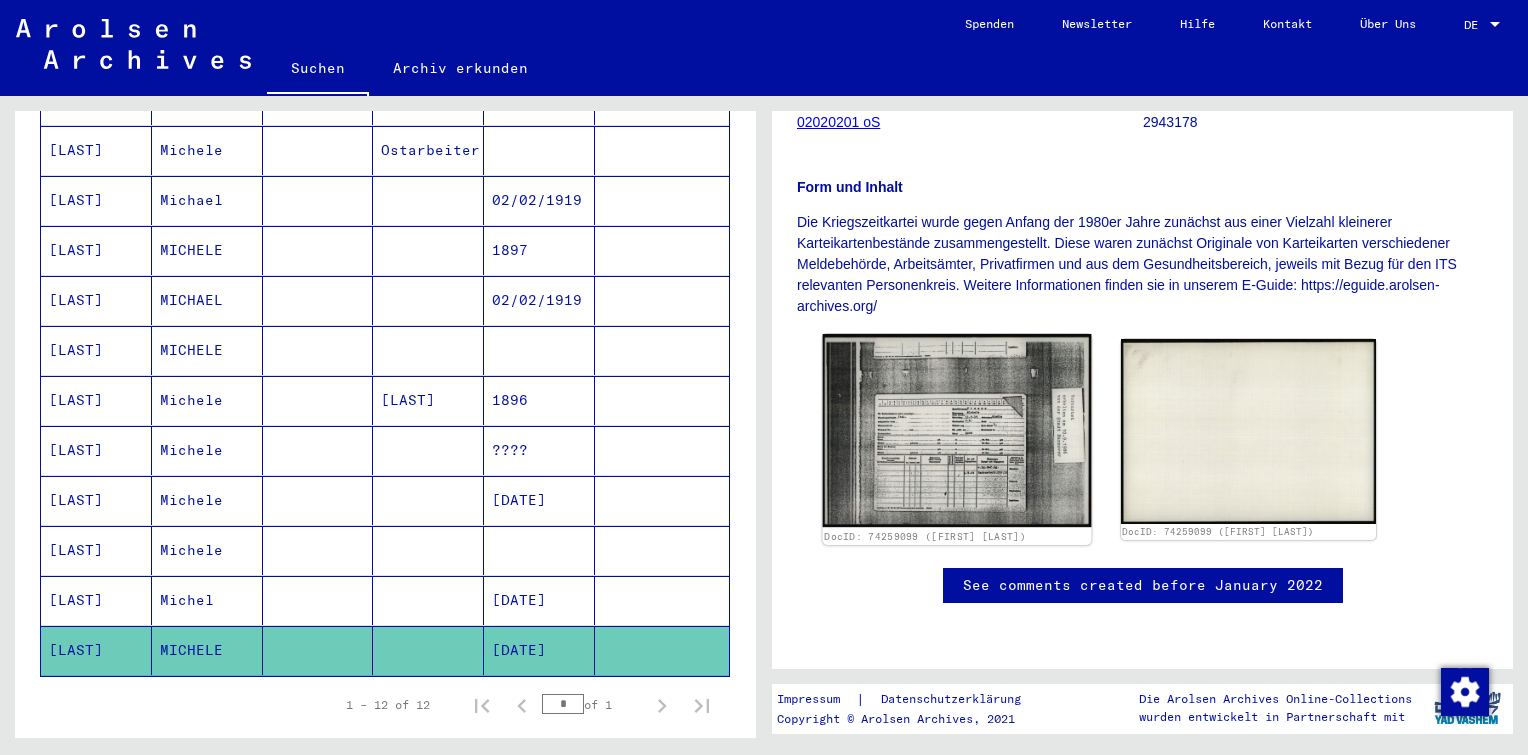 click 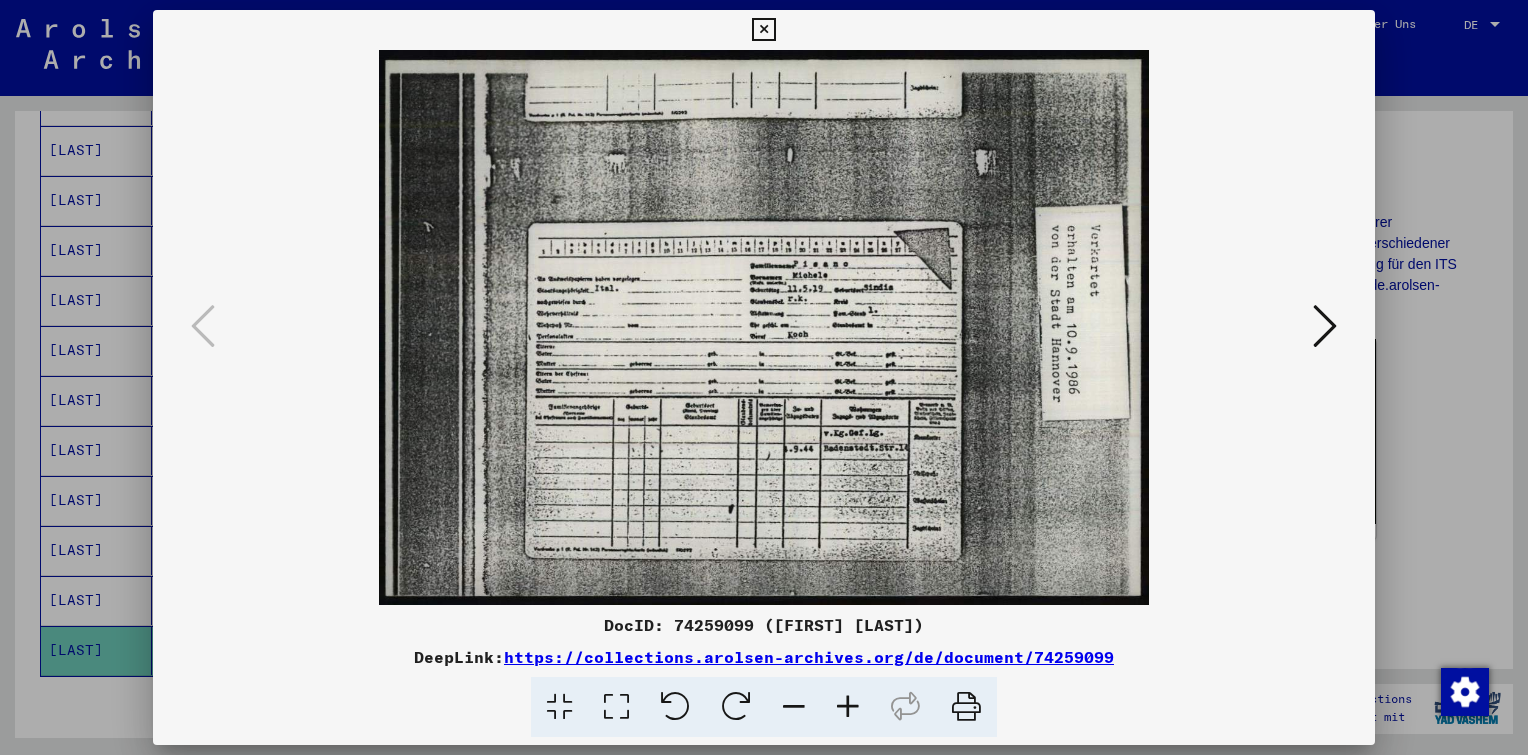 click at bounding box center (848, 707) 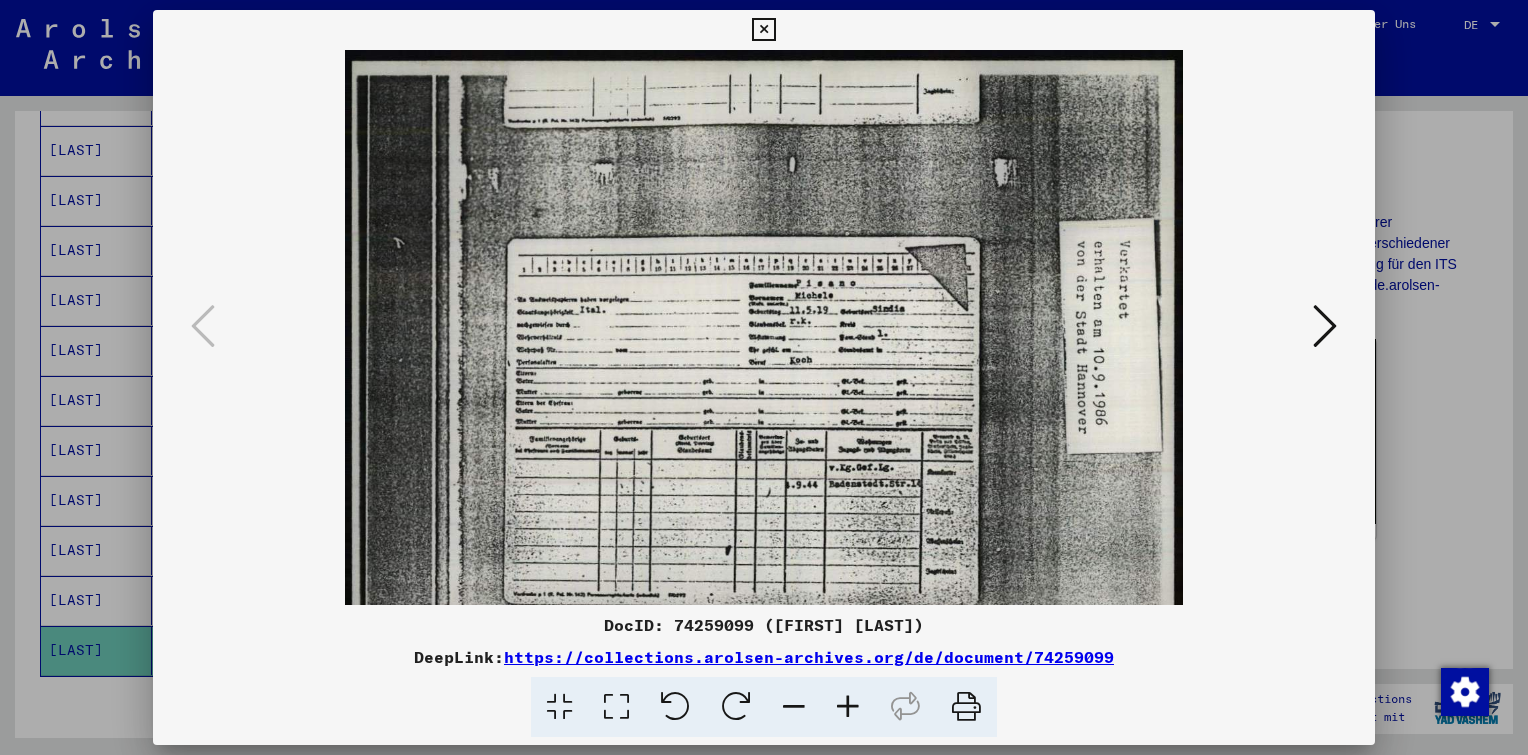 click at bounding box center (848, 707) 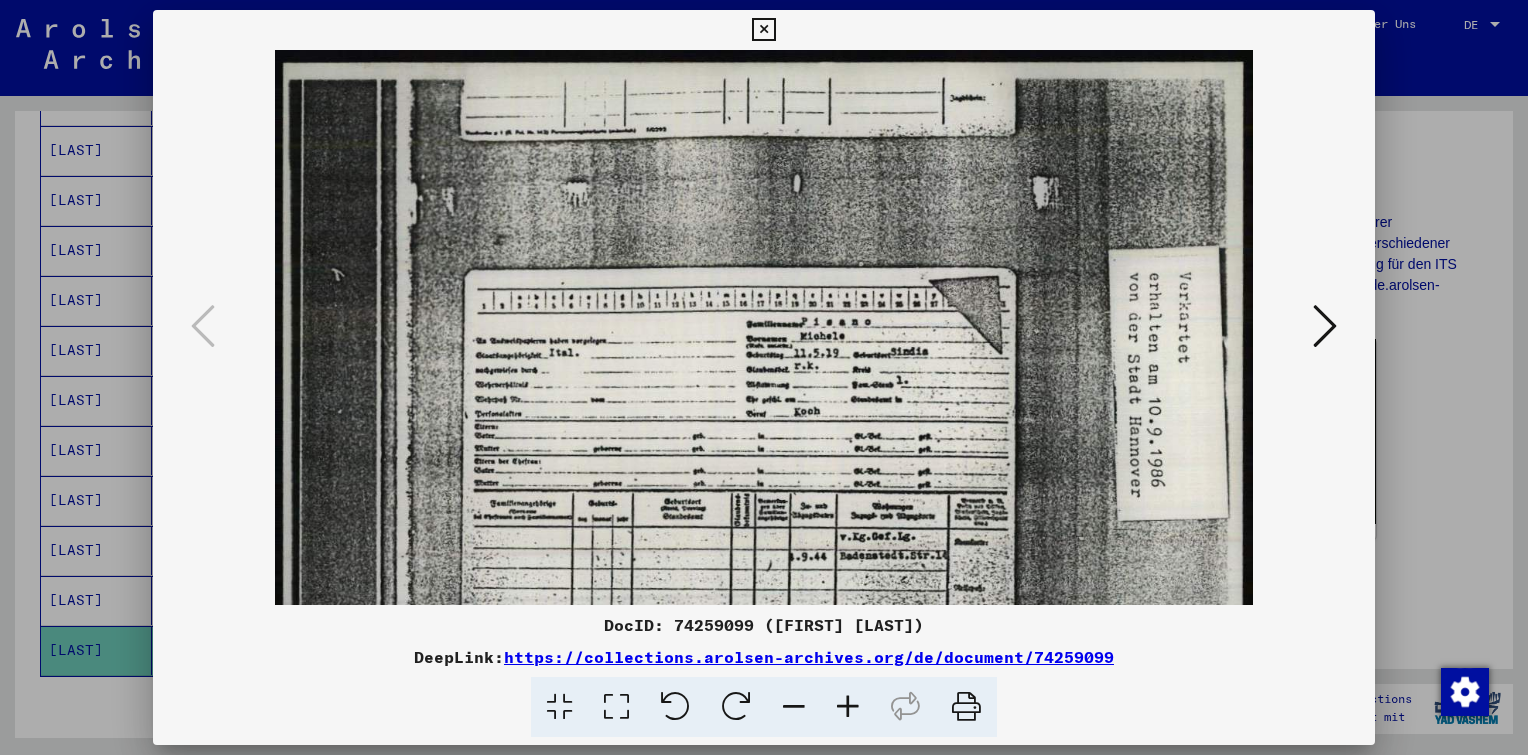 click at bounding box center (763, 402) 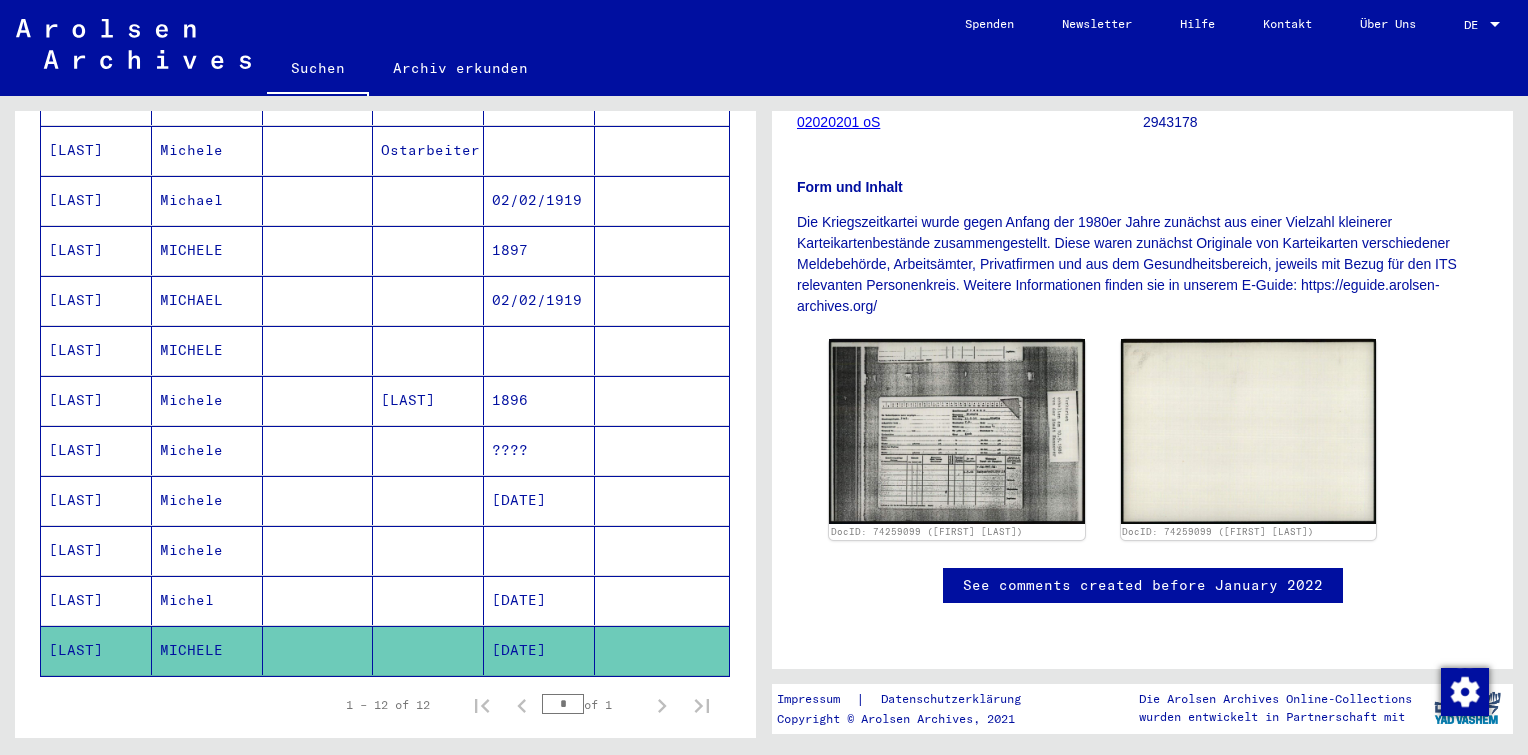 click at bounding box center [428, 650] 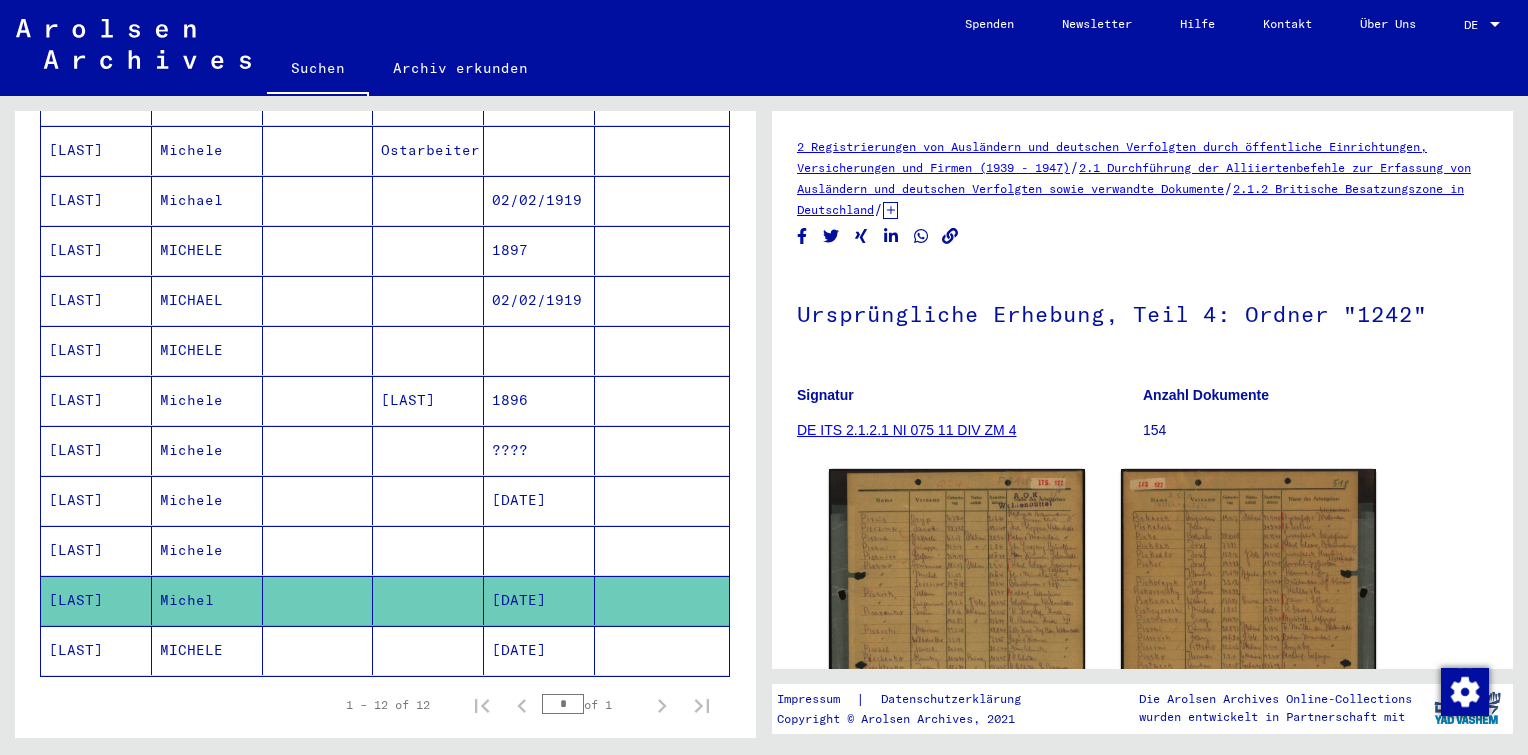 scroll, scrollTop: 58, scrollLeft: 0, axis: vertical 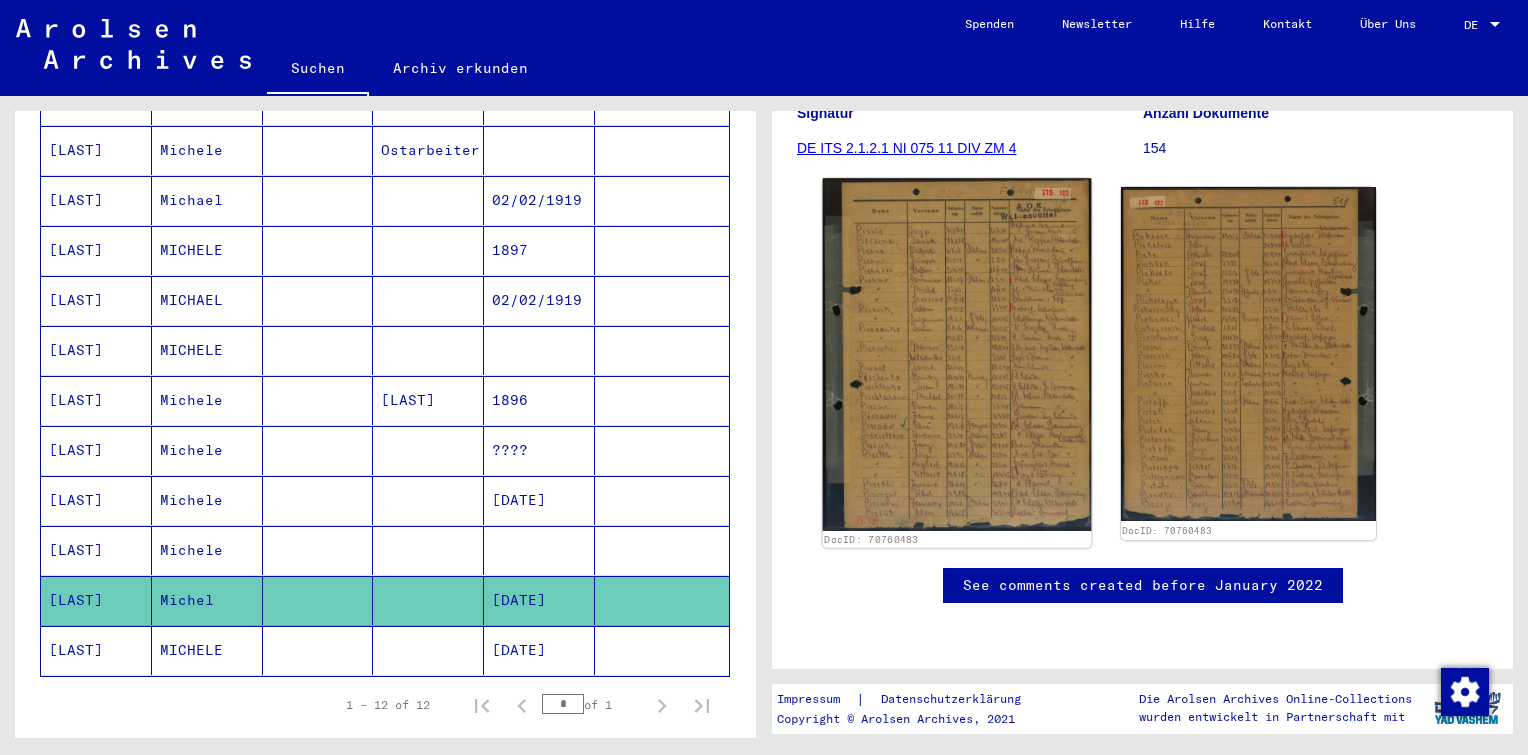 click 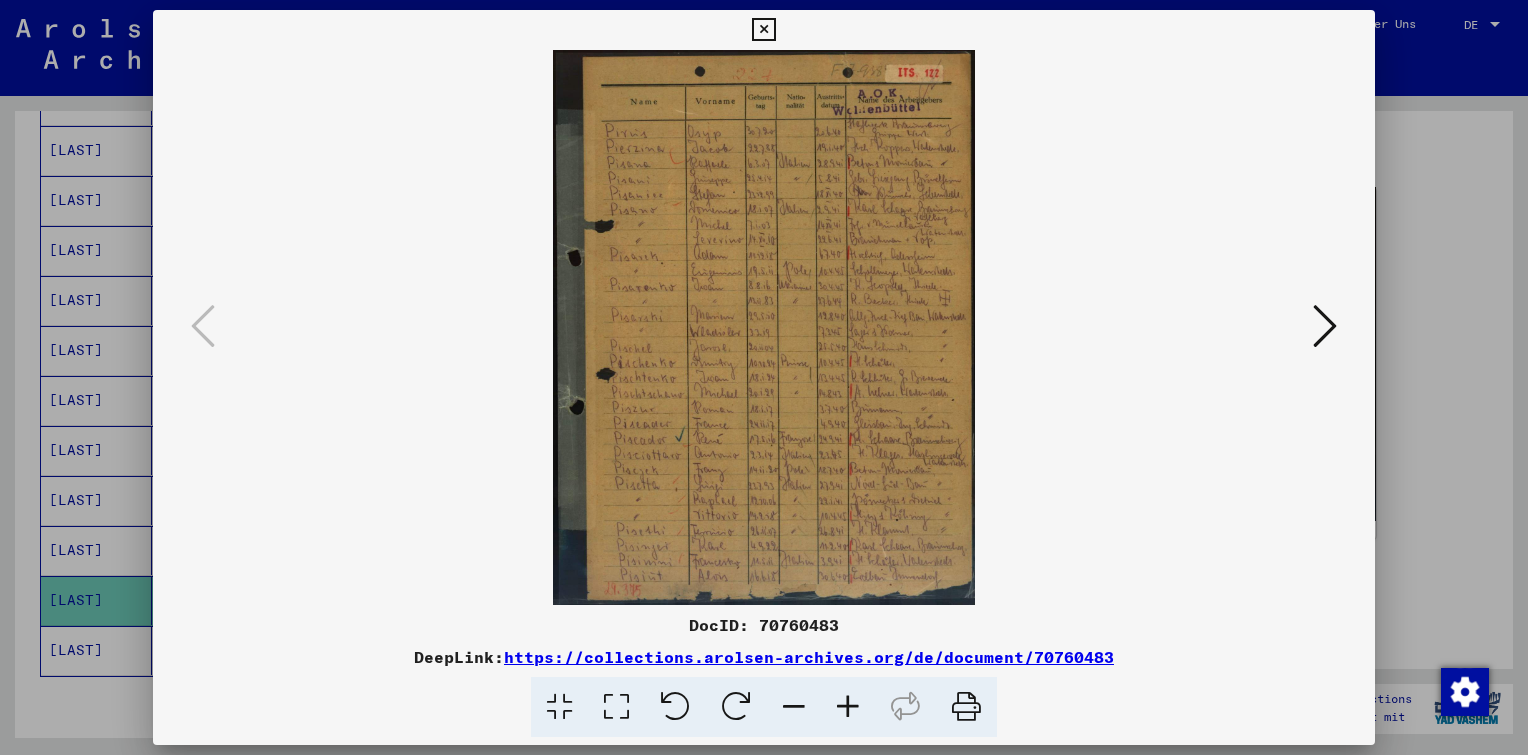 click at bounding box center (763, 30) 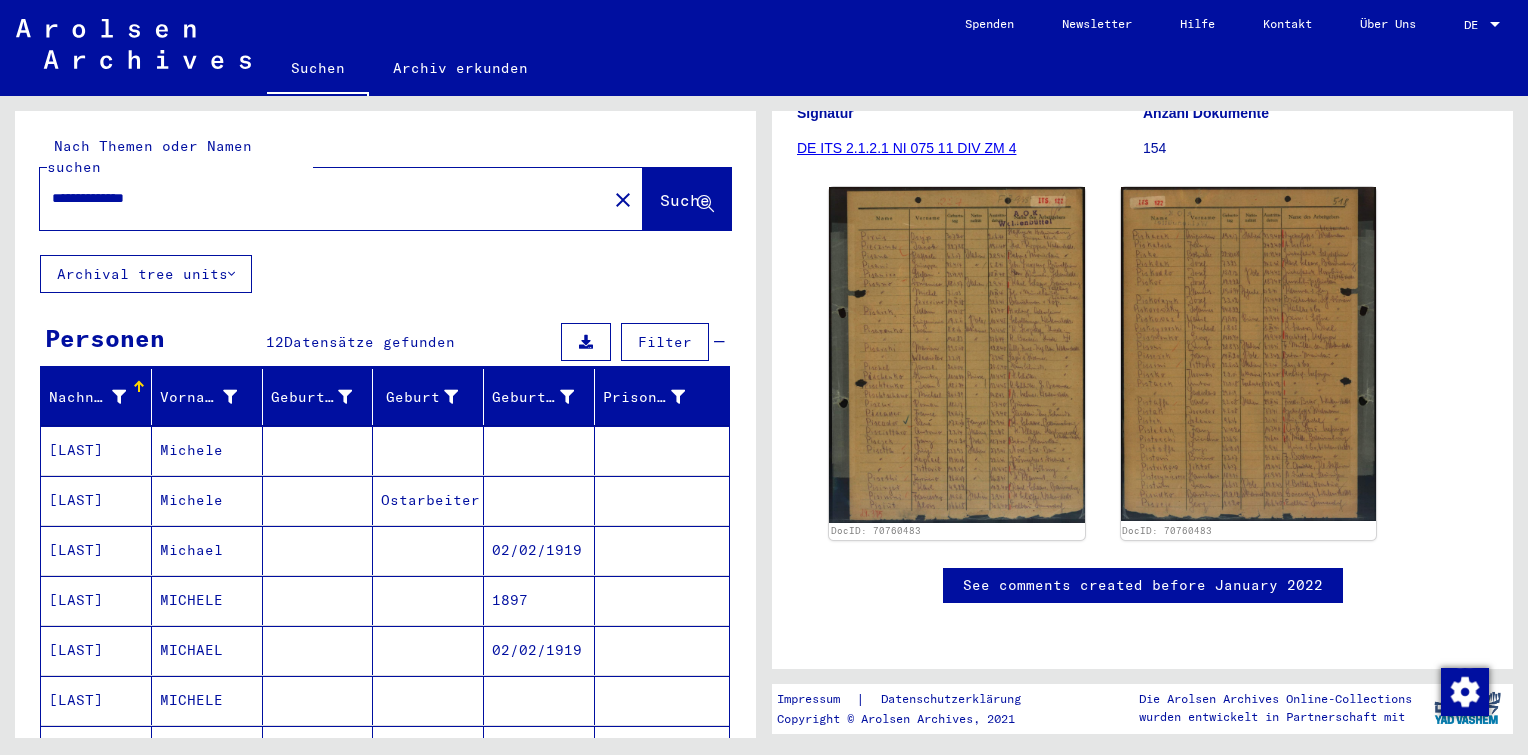 drag, startPoint x: 227, startPoint y: 174, endPoint x: 0, endPoint y: 131, distance: 231.03679 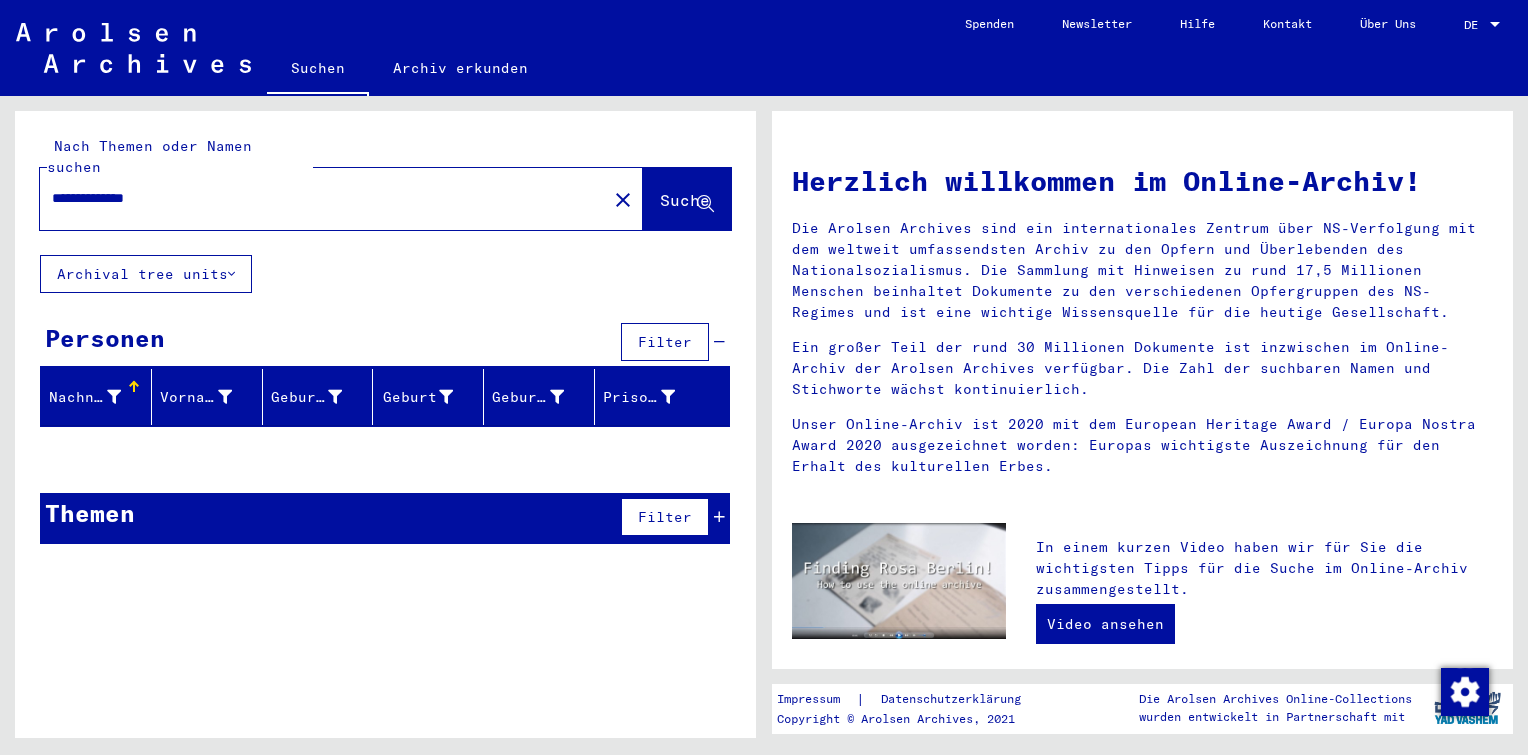 click on "**********" at bounding box center (317, 198) 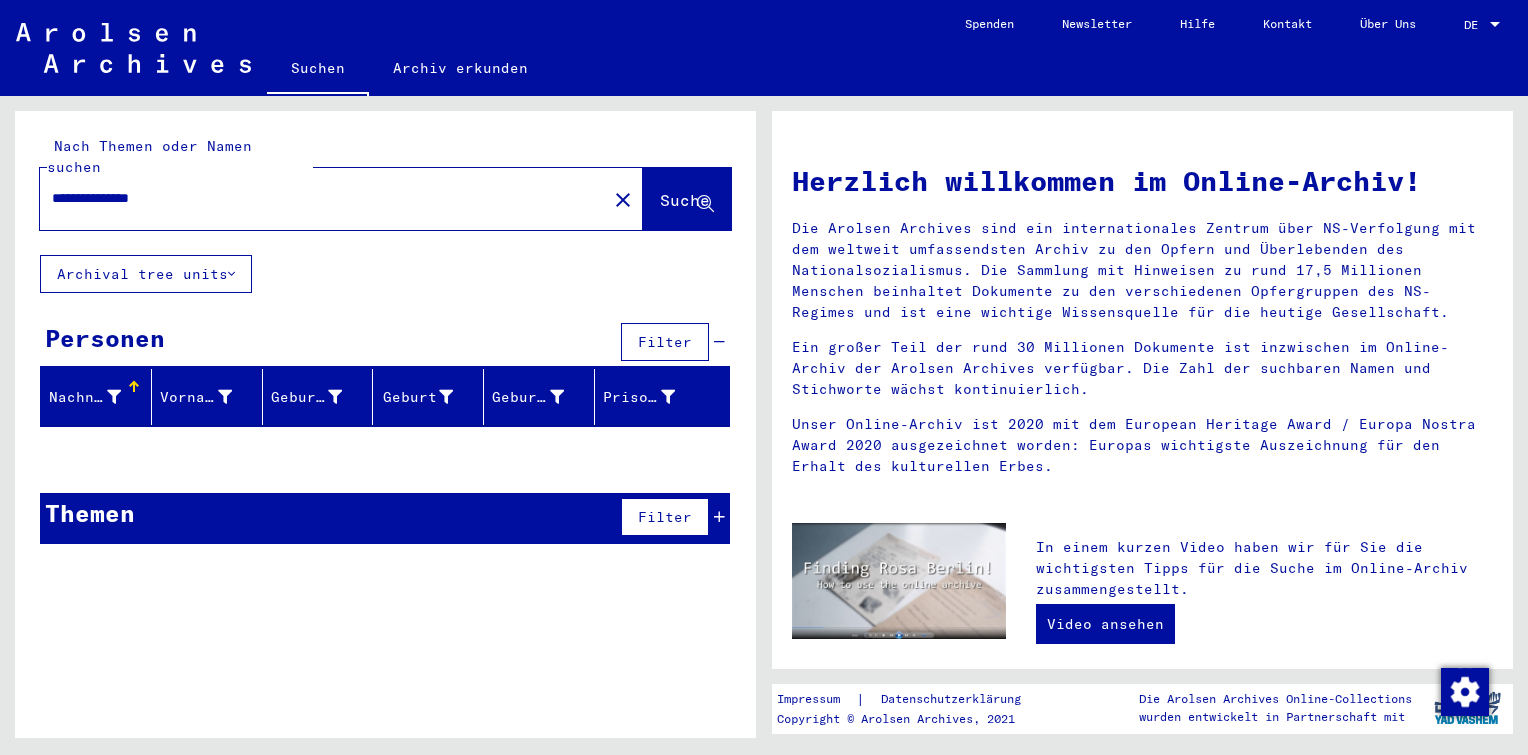 type on "**********" 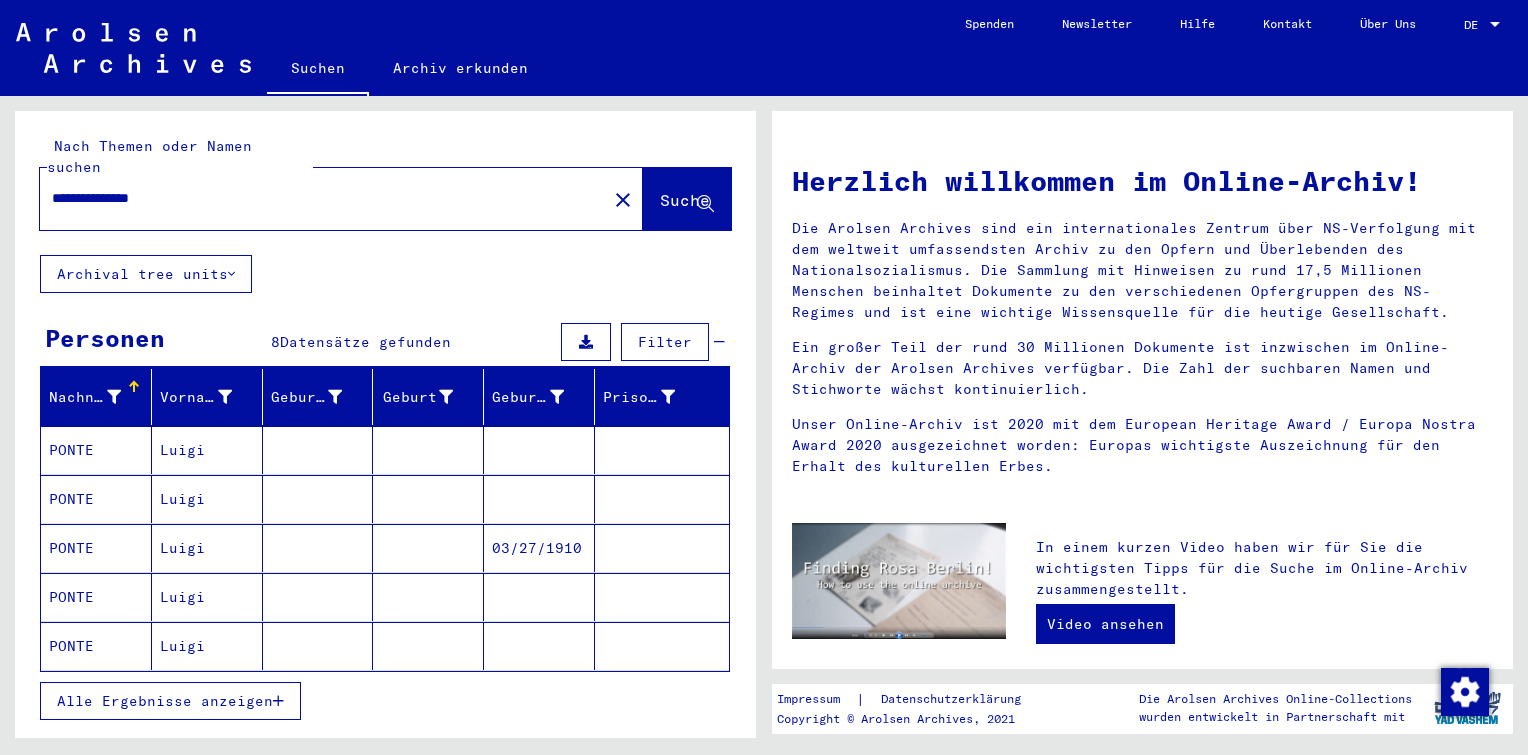 click on "Luigi" at bounding box center [207, 499] 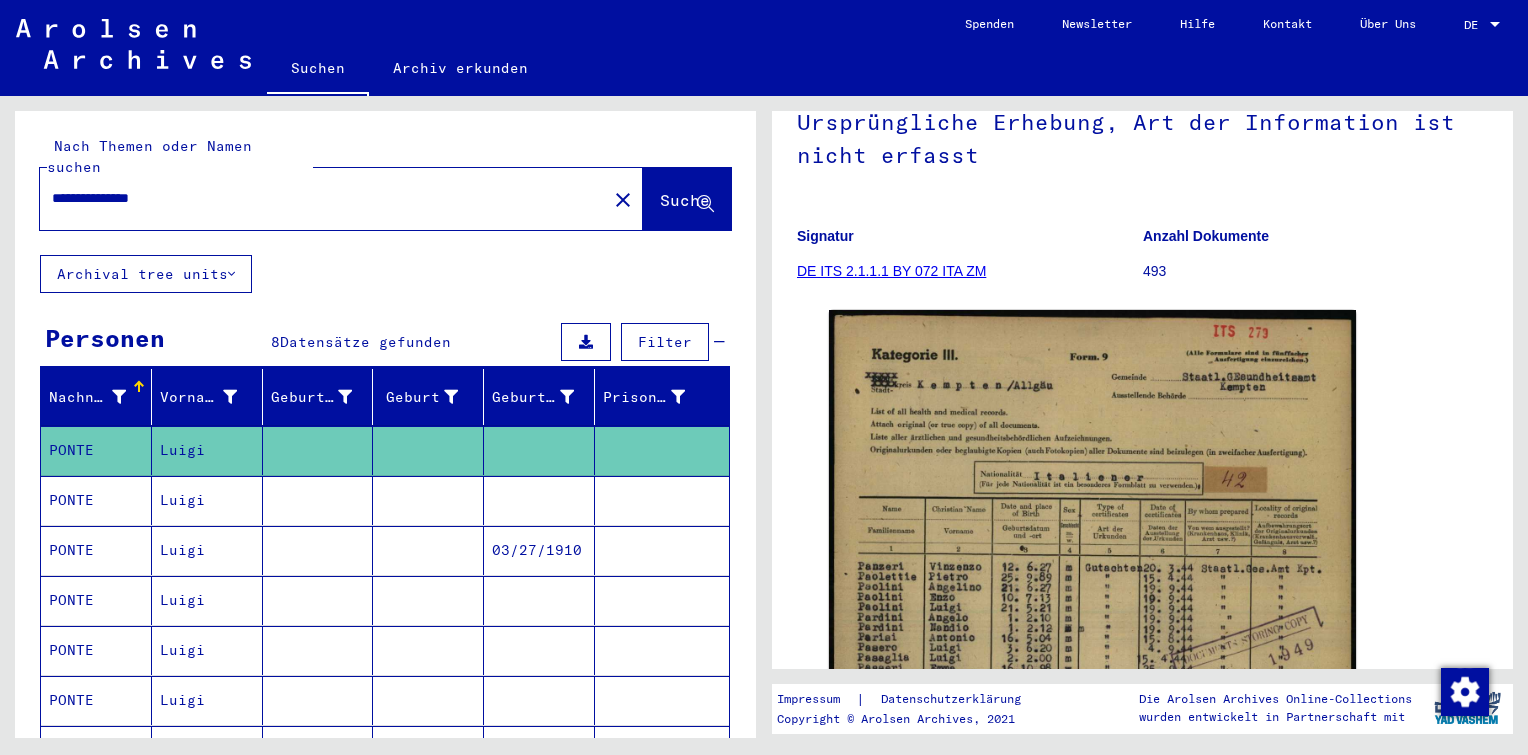 scroll, scrollTop: 192, scrollLeft: 0, axis: vertical 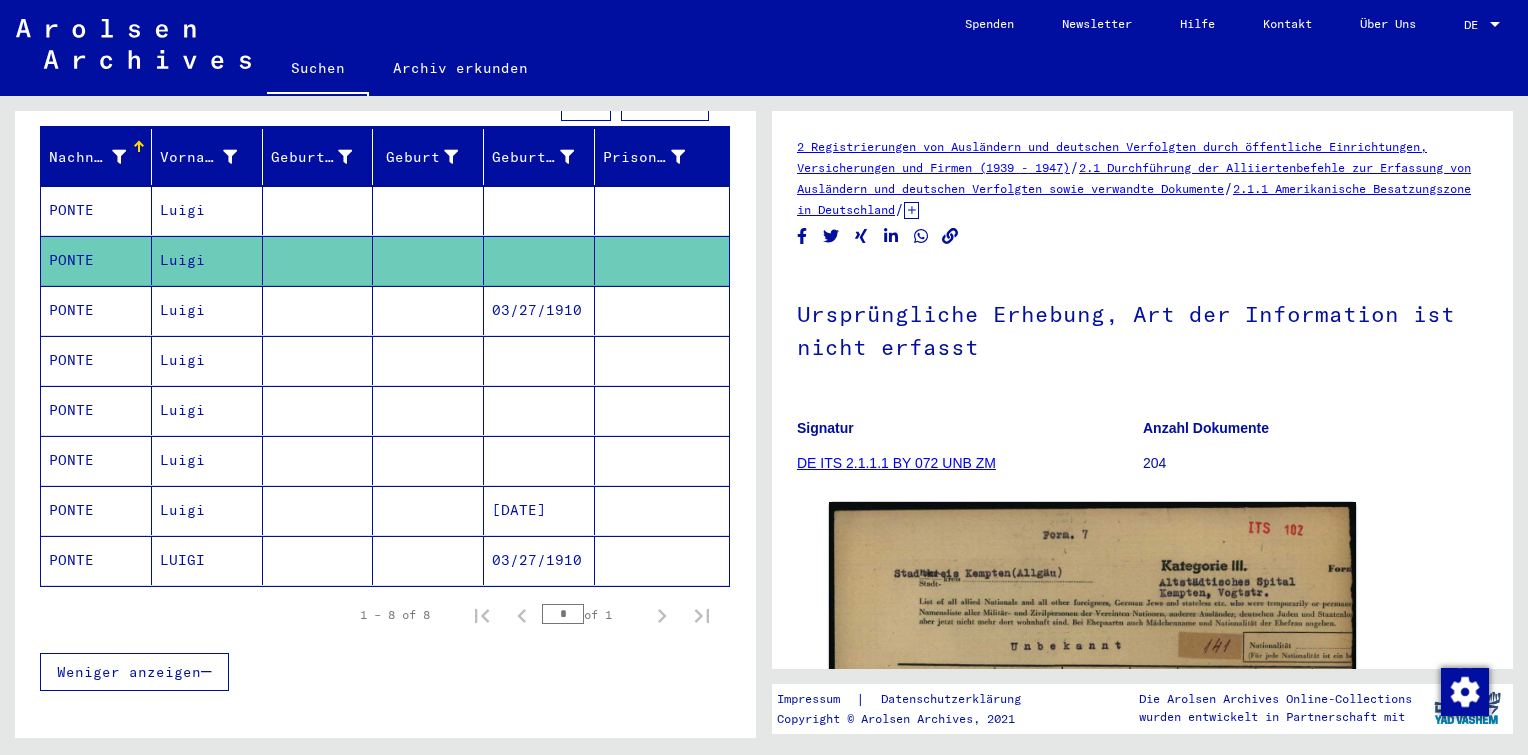 click on "03/27/1910" 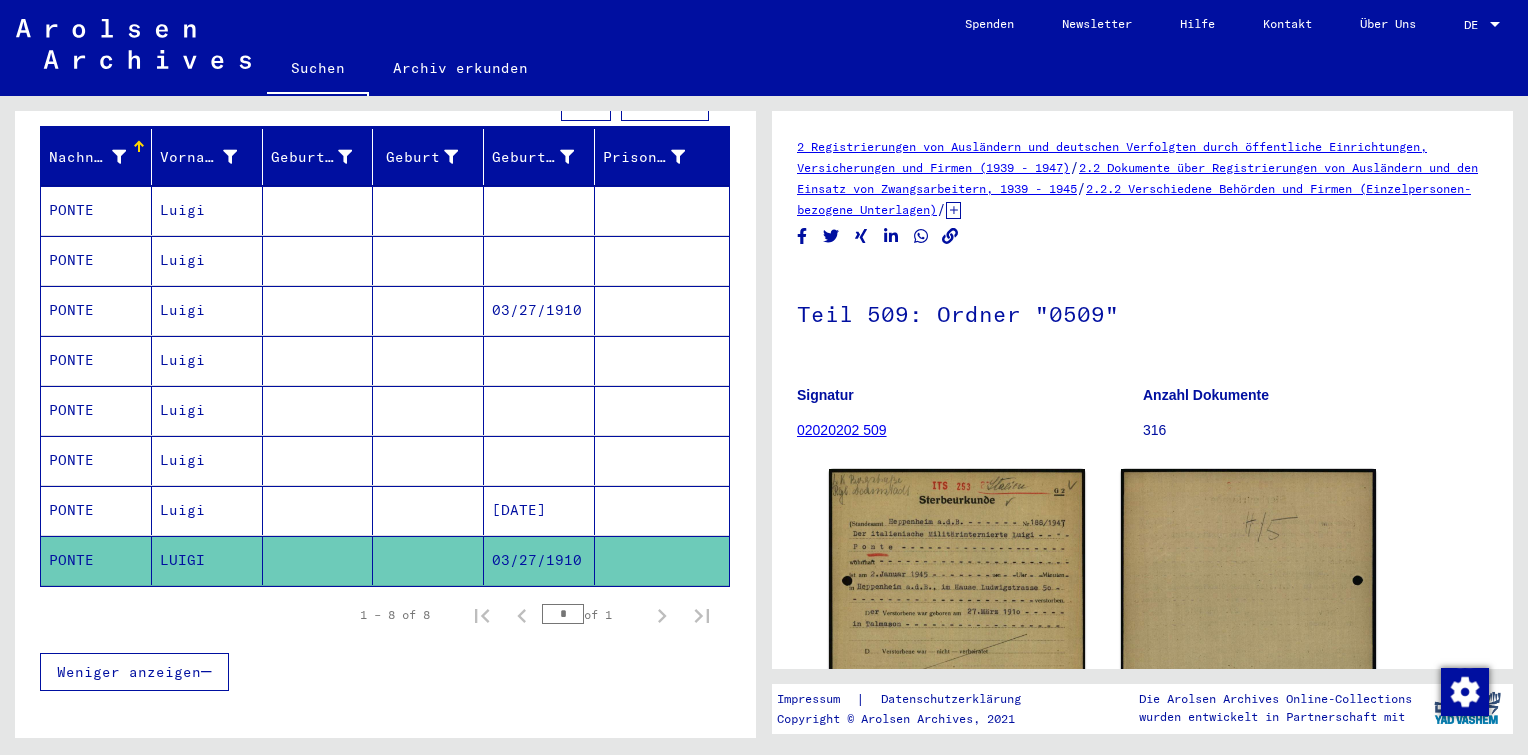 scroll, scrollTop: 0, scrollLeft: 0, axis: both 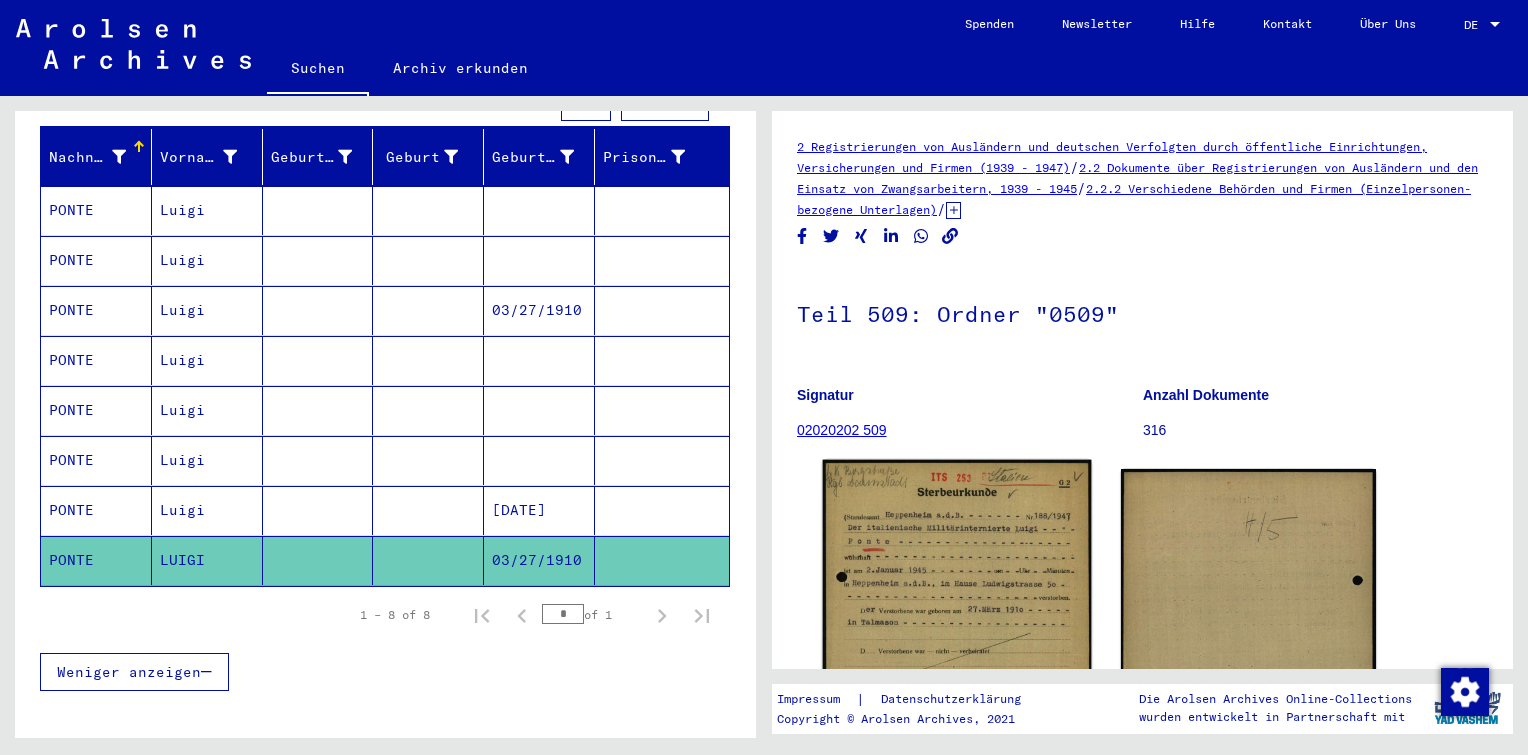 click 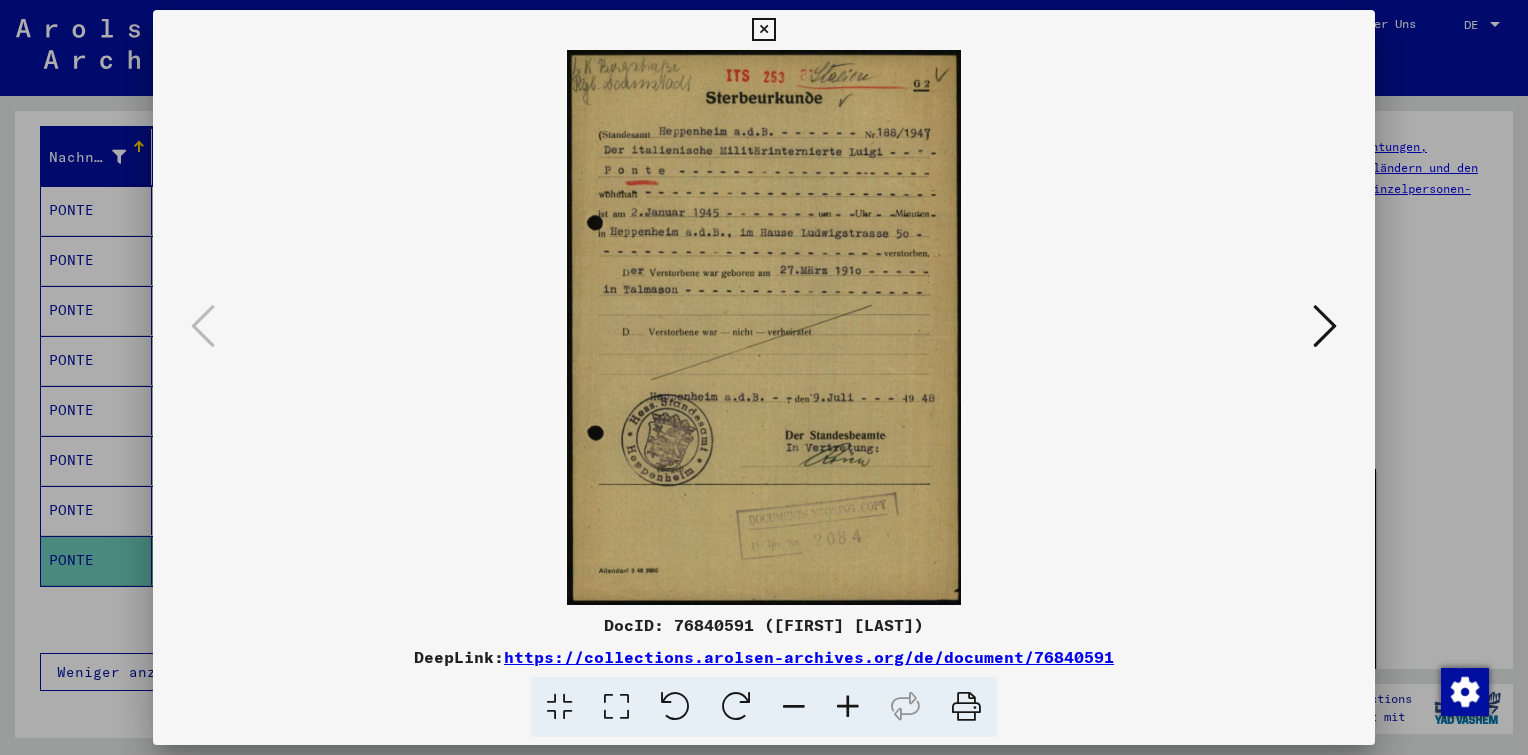 click at bounding box center (763, 30) 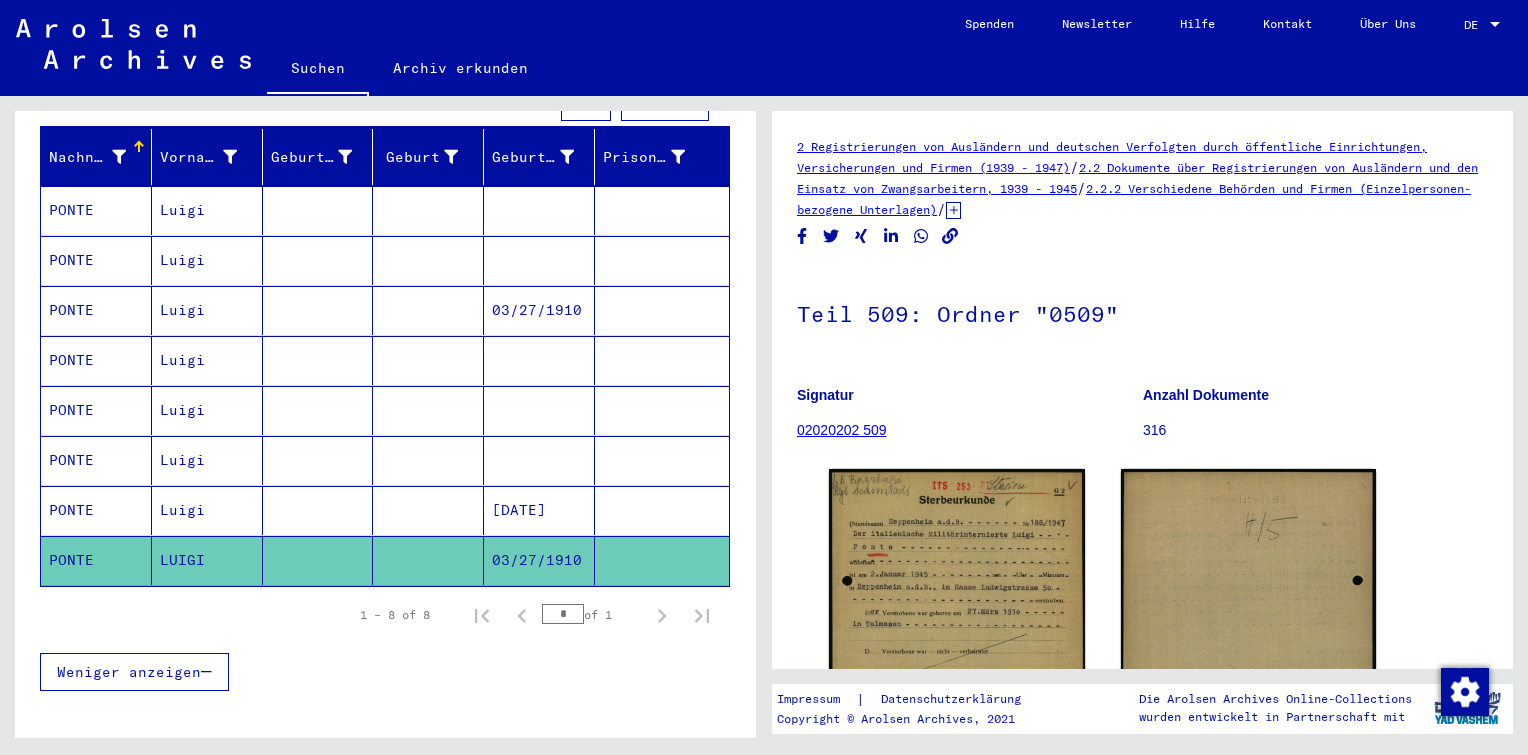click on "[DATE]" at bounding box center (539, 560) 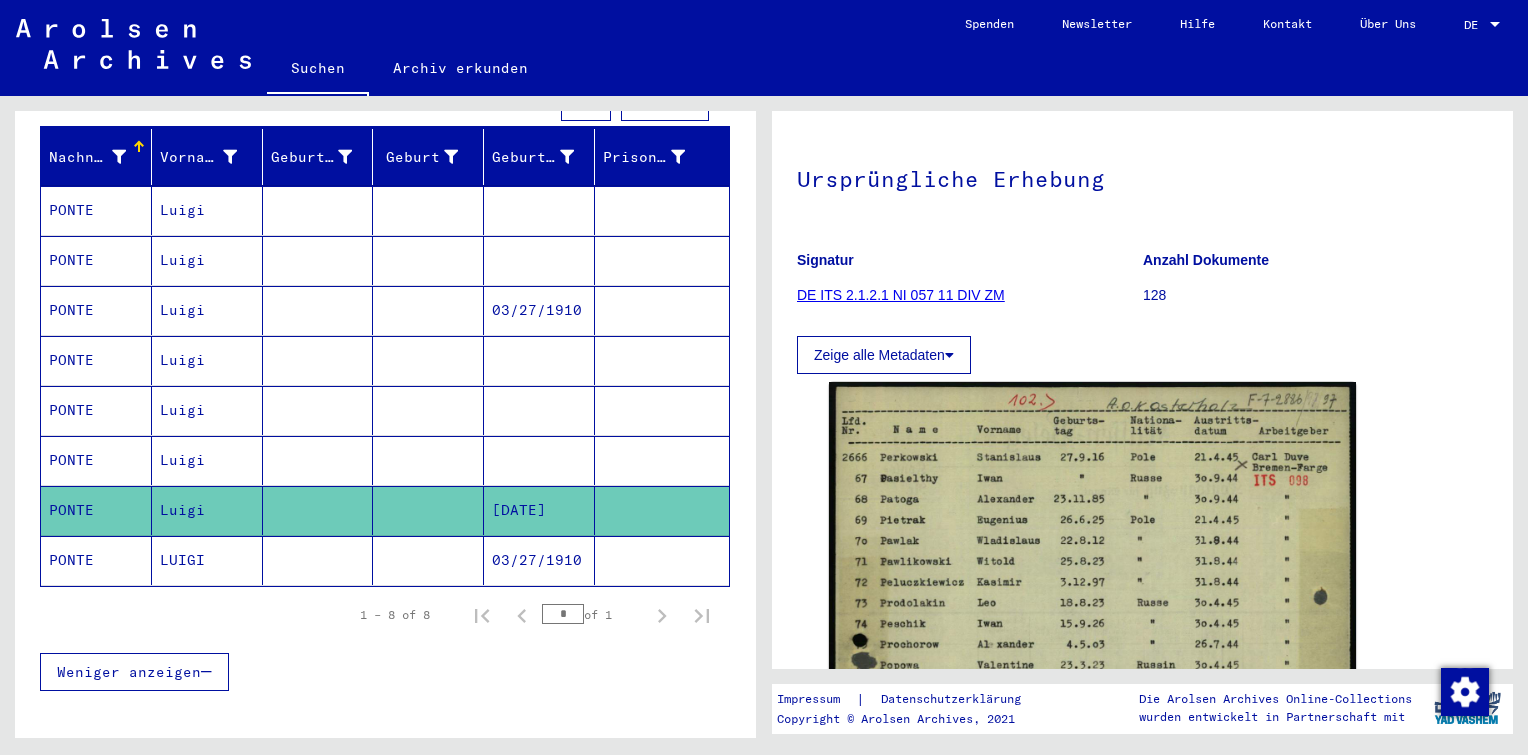 scroll, scrollTop: 144, scrollLeft: 0, axis: vertical 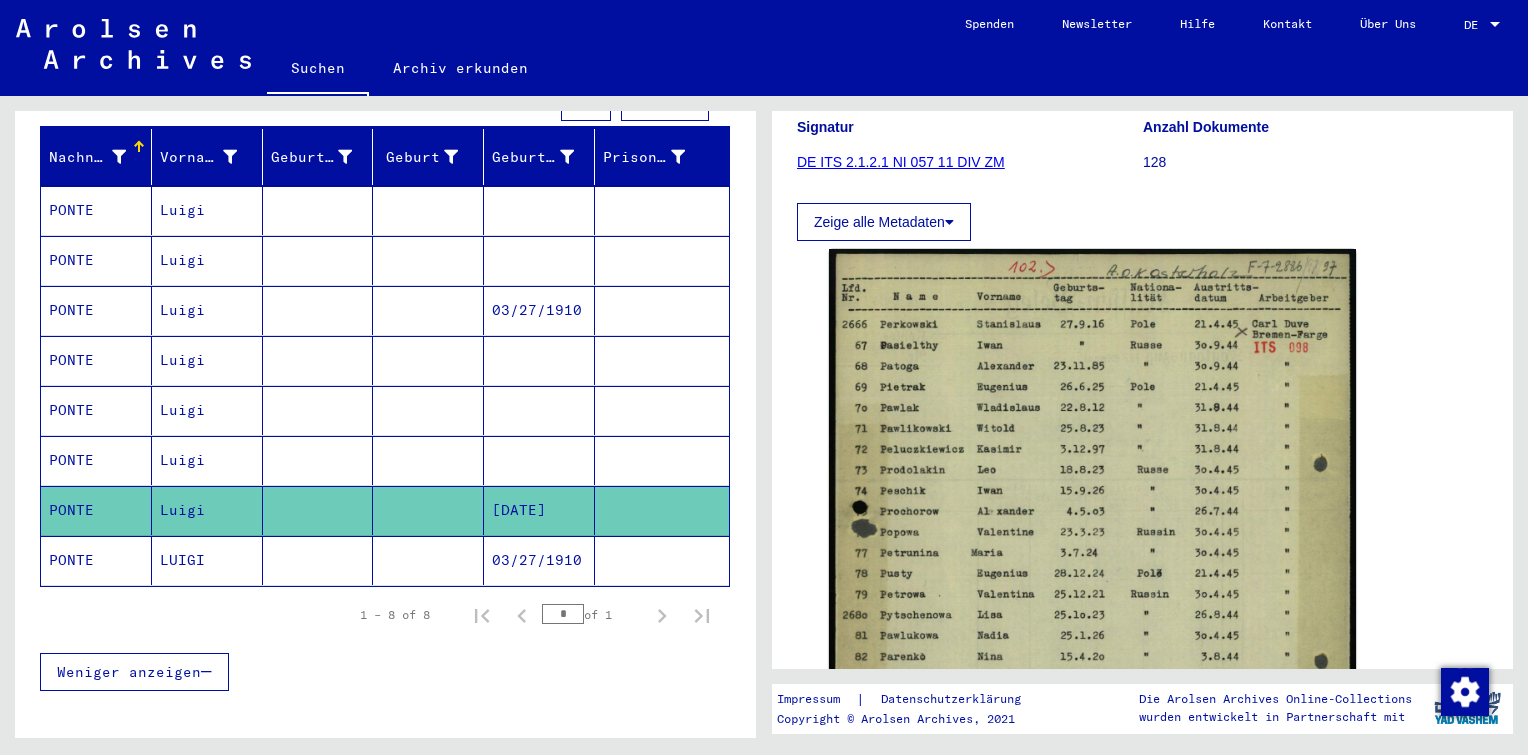 click at bounding box center [539, 510] 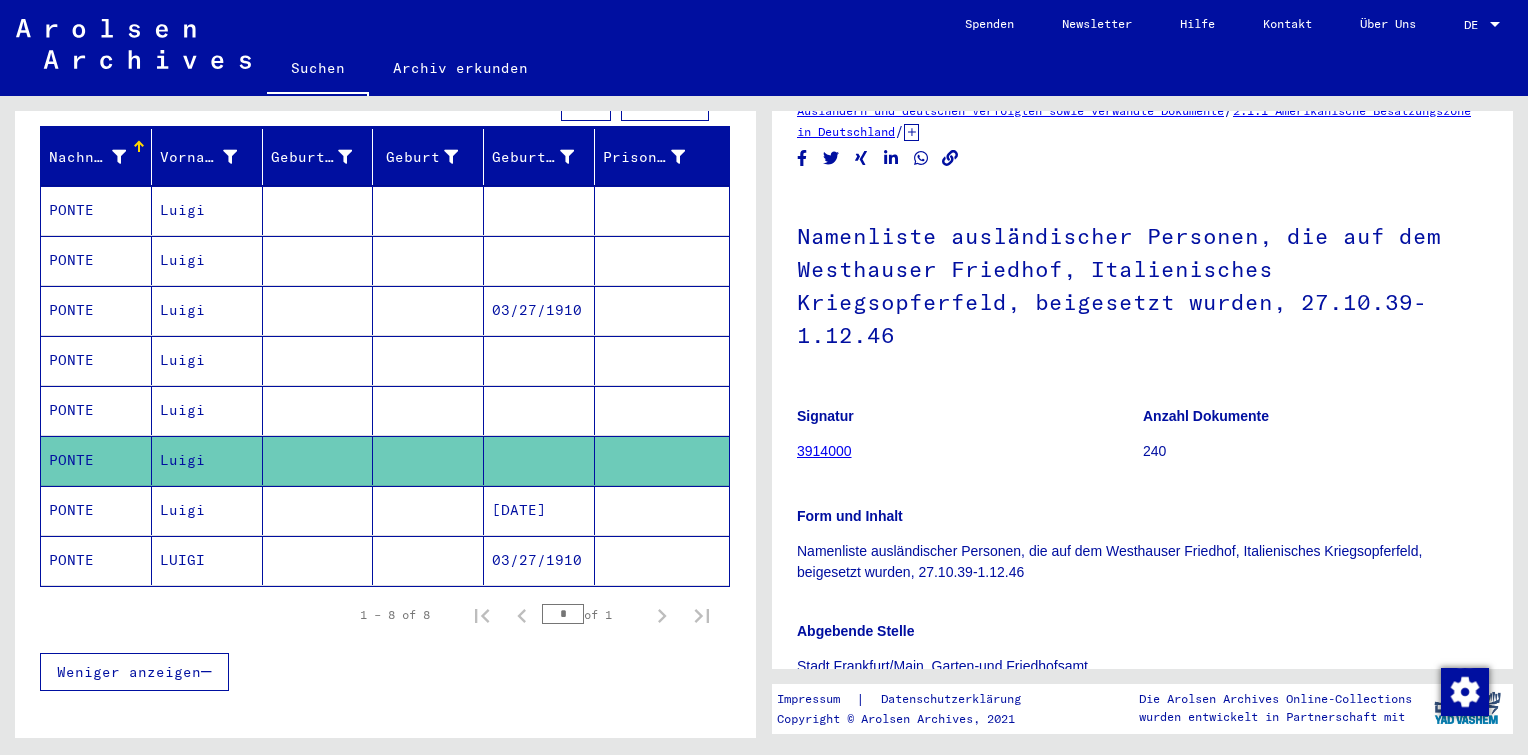 scroll, scrollTop: 76, scrollLeft: 0, axis: vertical 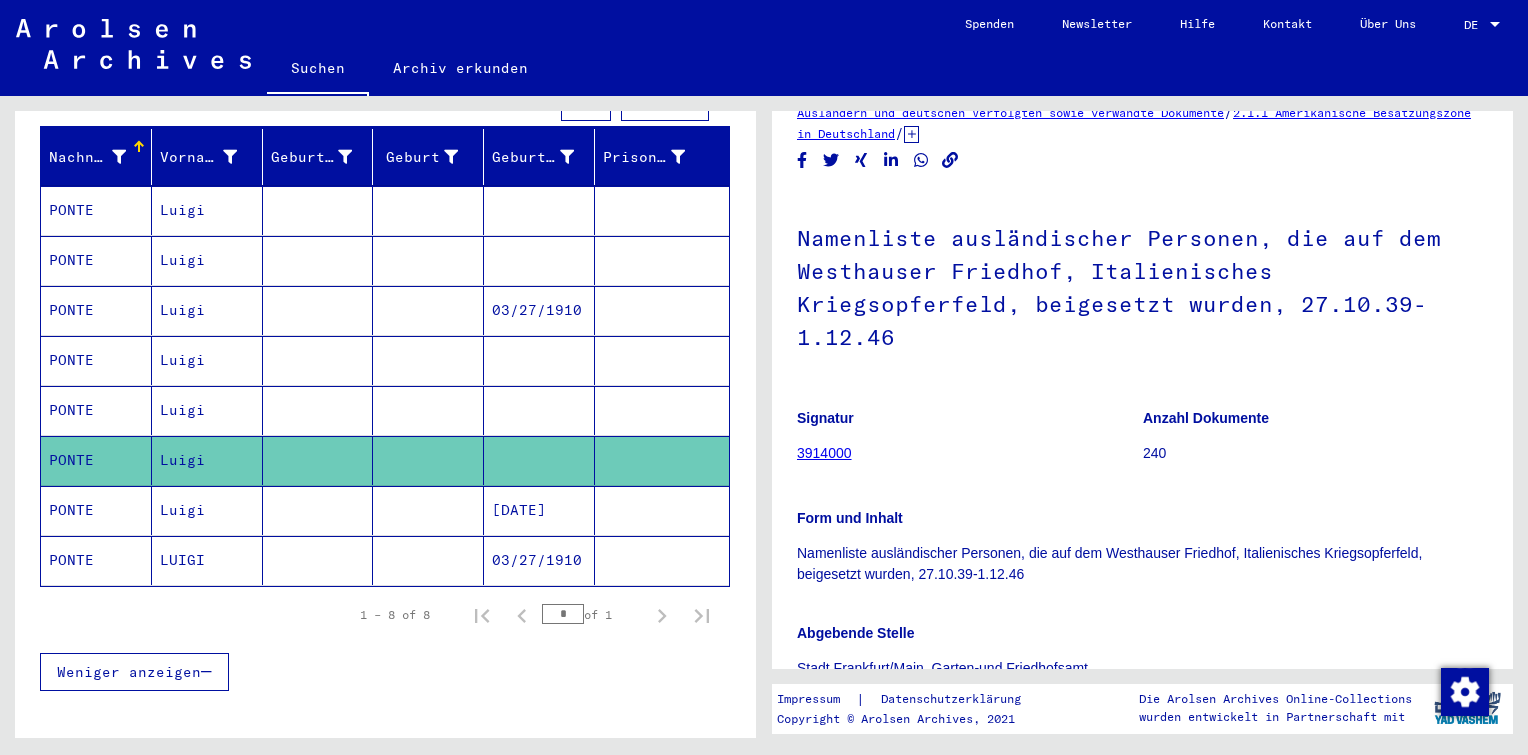 click at bounding box center [539, 460] 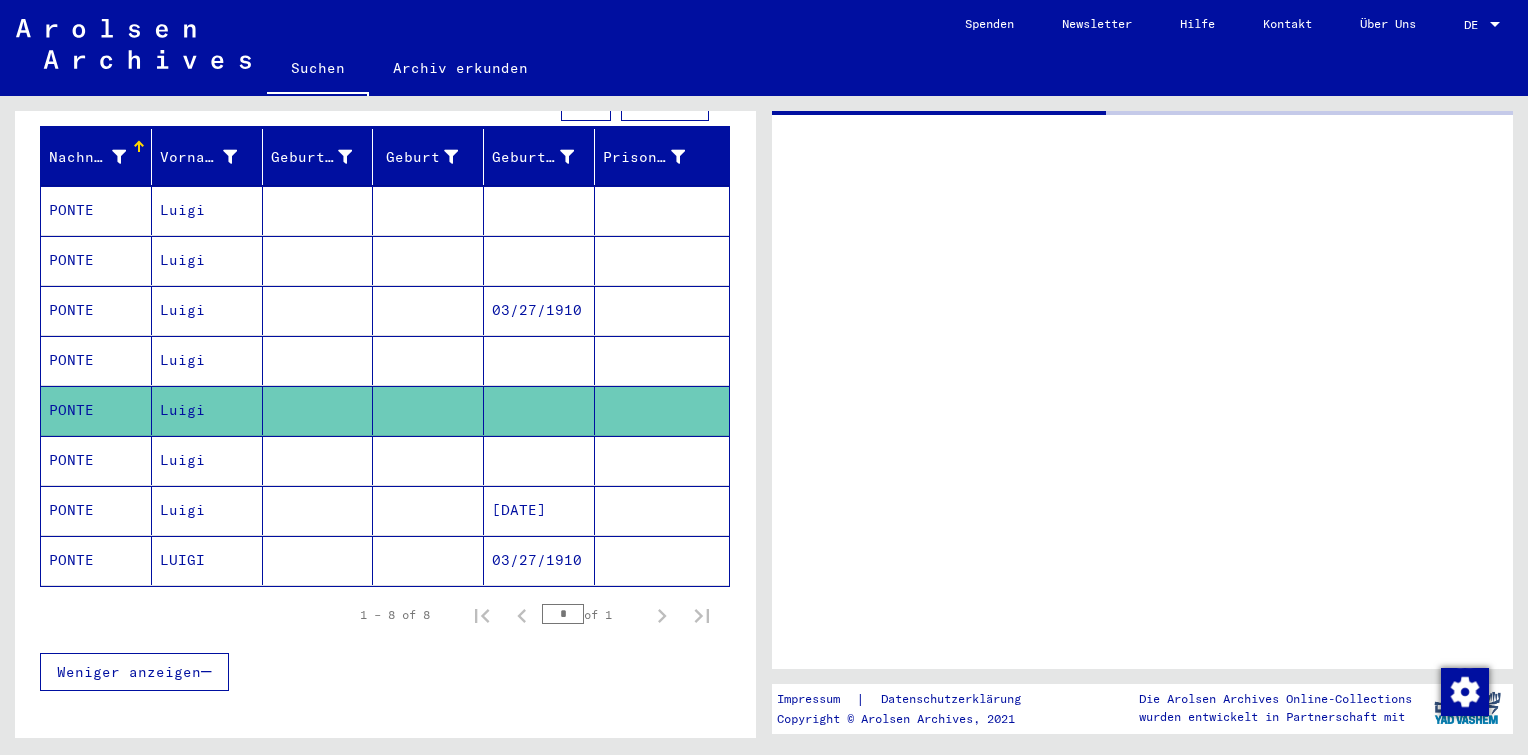 scroll, scrollTop: 0, scrollLeft: 0, axis: both 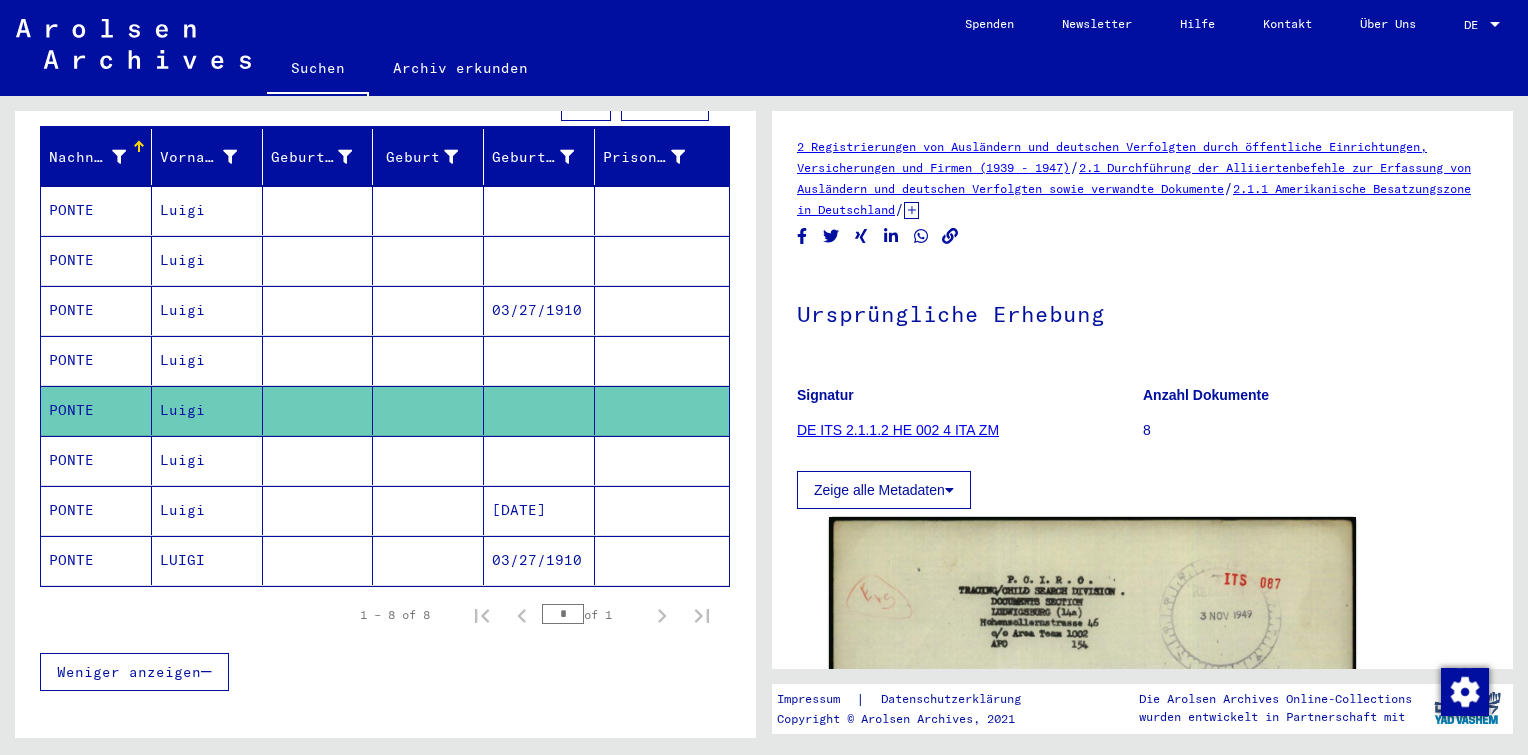 click at bounding box center [539, 410] 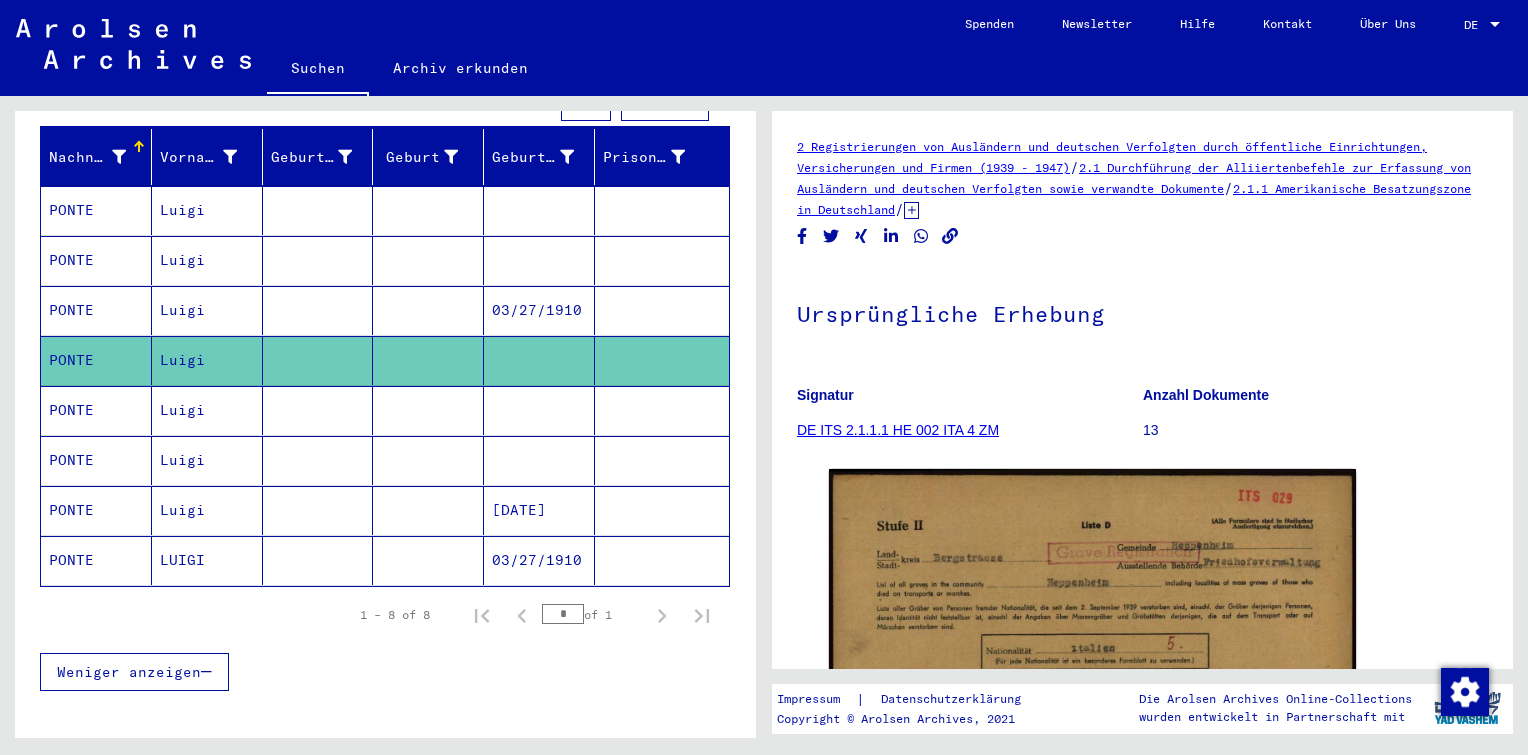 scroll, scrollTop: 0, scrollLeft: 0, axis: both 